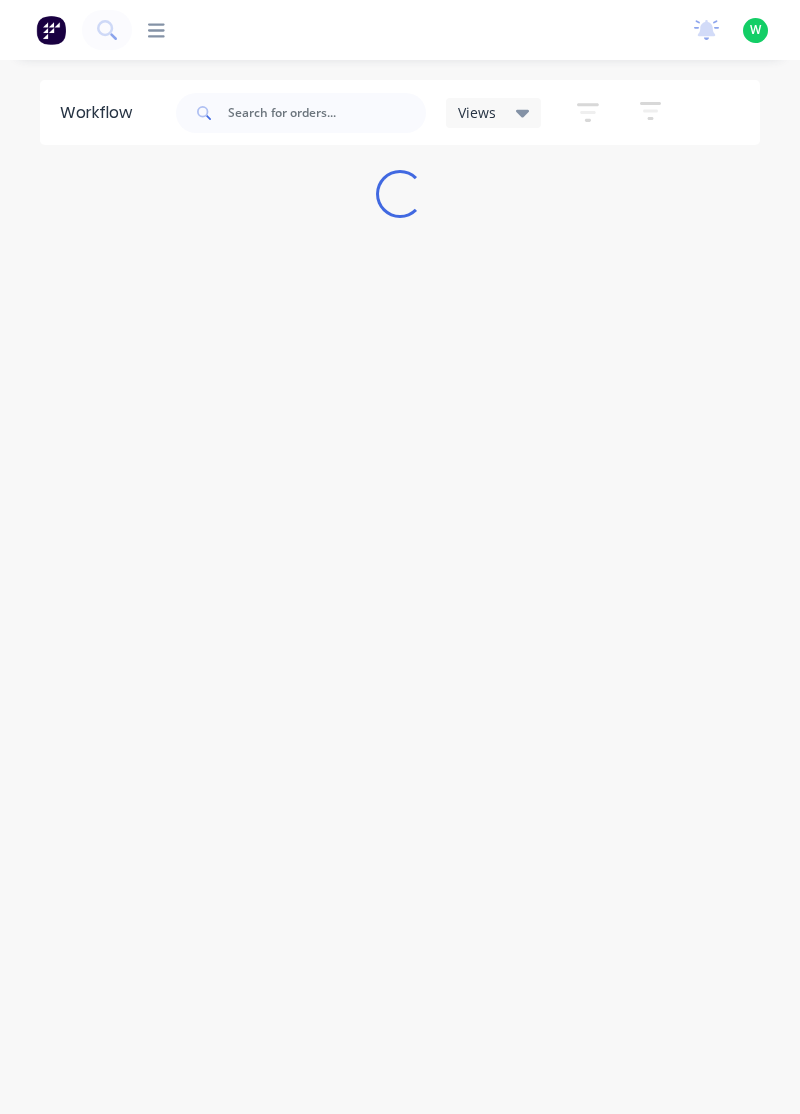 scroll, scrollTop: 0, scrollLeft: 0, axis: both 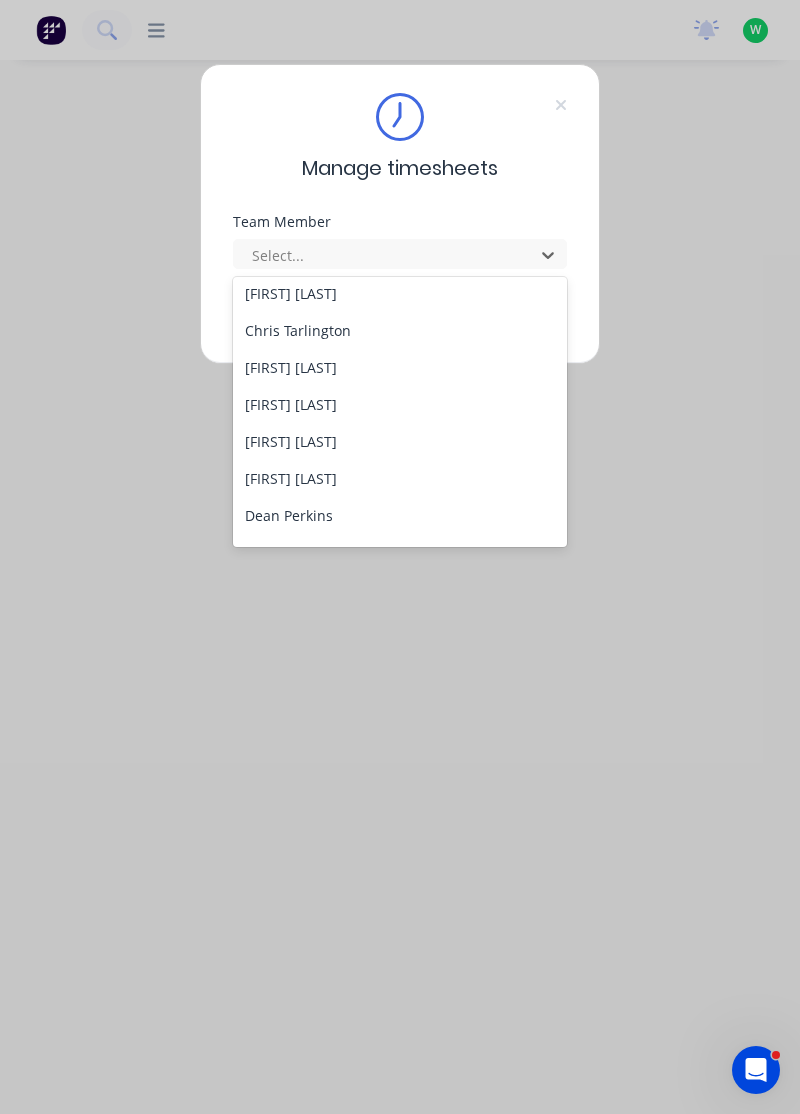 click on "[FIRST] [LAST]" at bounding box center [400, 404] 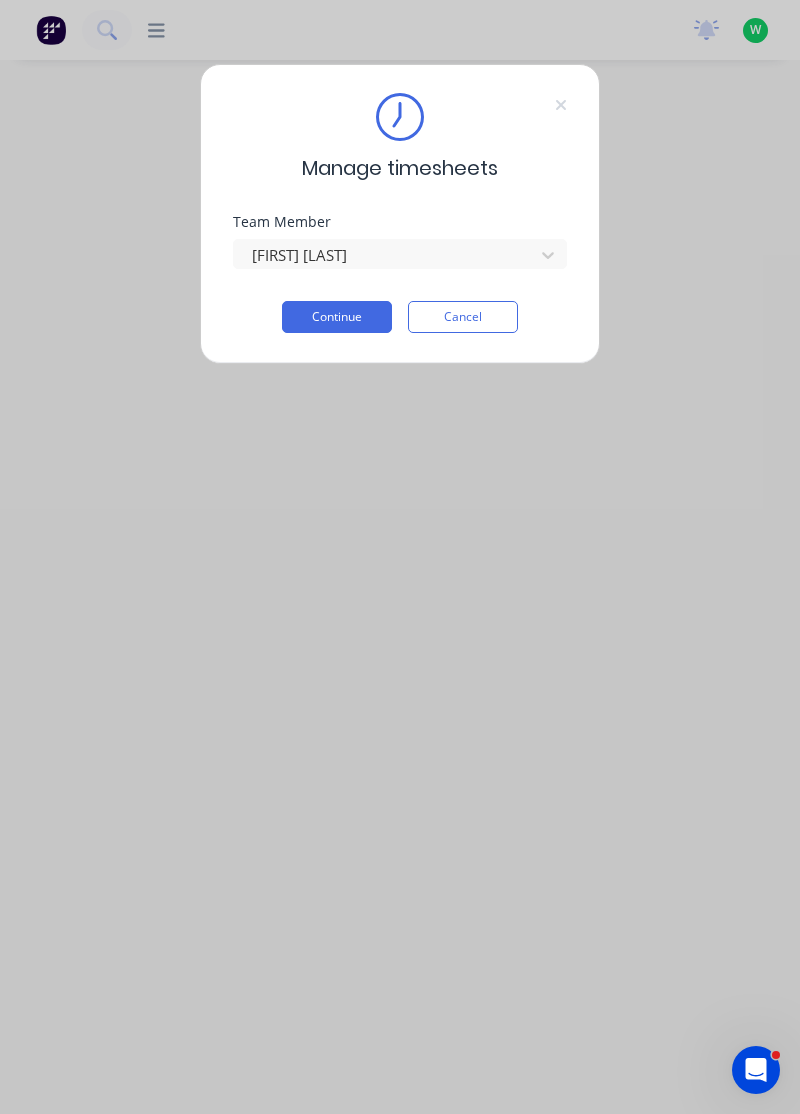 click on "Continue" at bounding box center [337, 317] 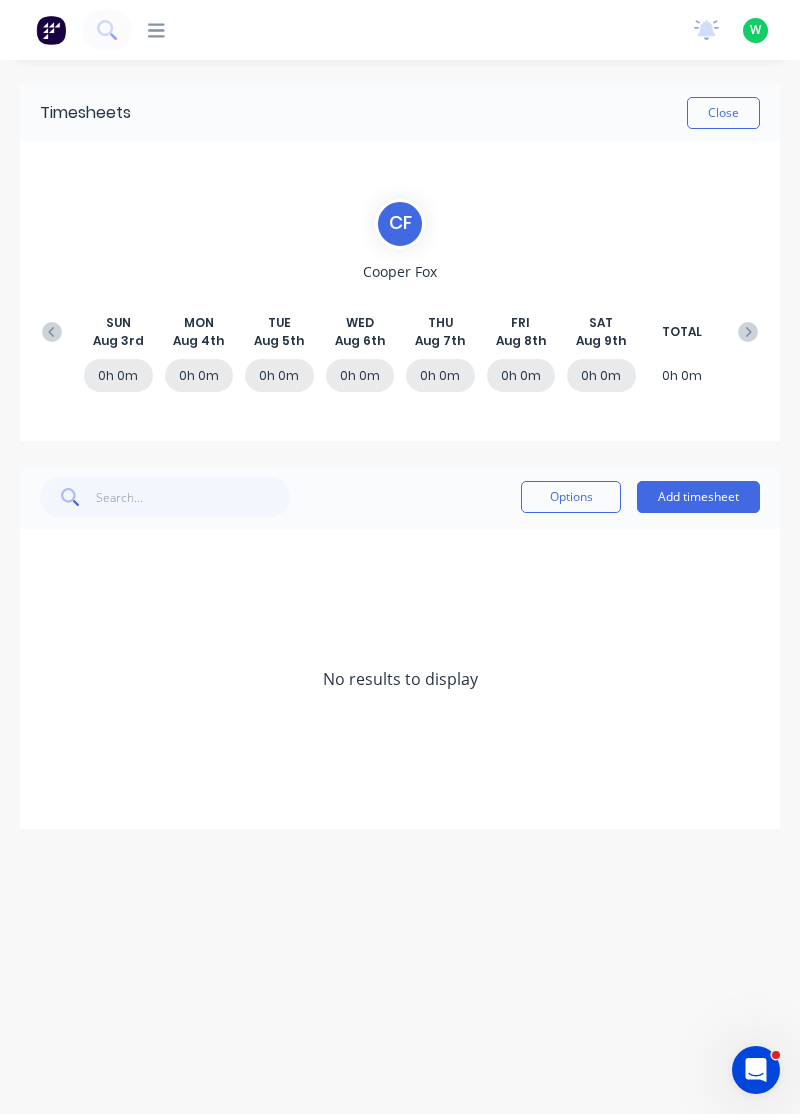 click 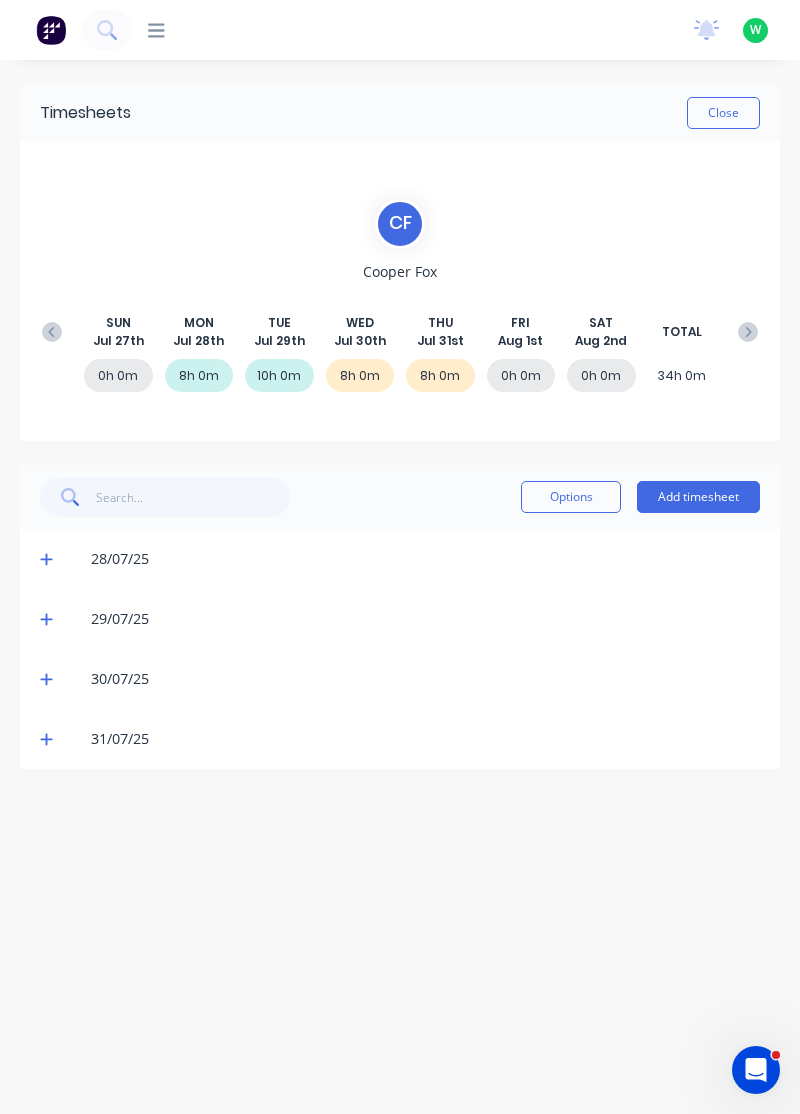click on "Add timesheet" at bounding box center [698, 497] 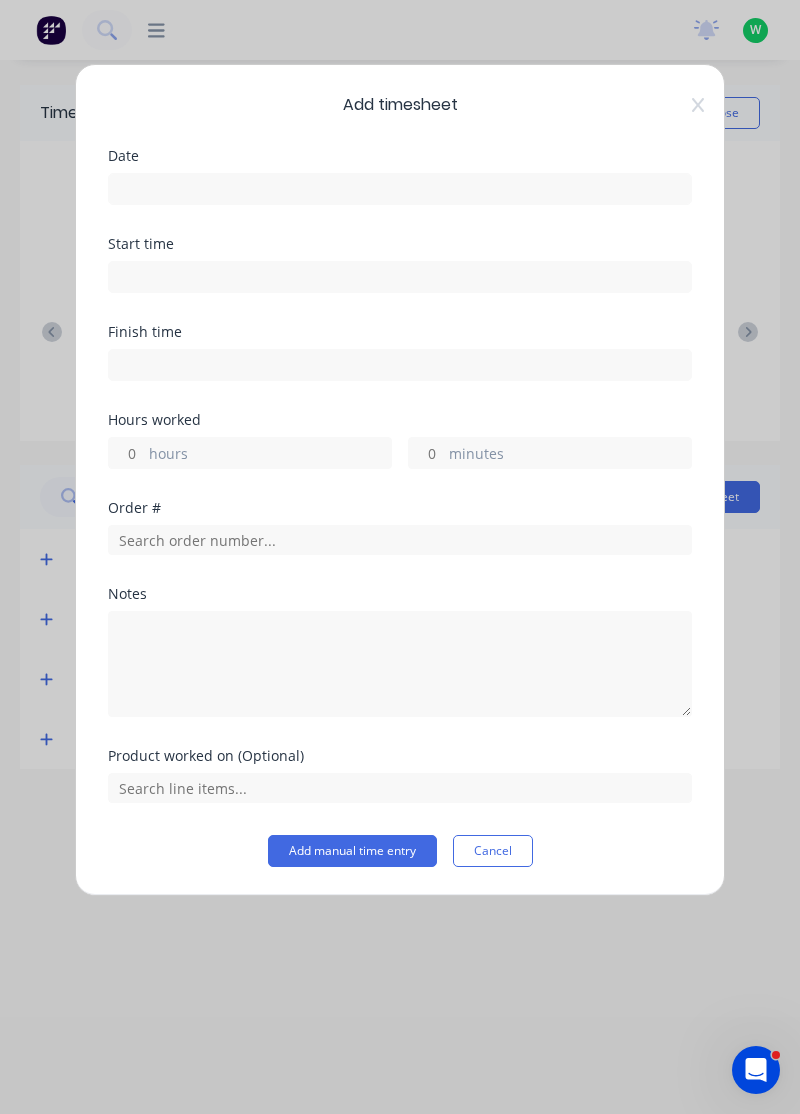 click at bounding box center (400, 189) 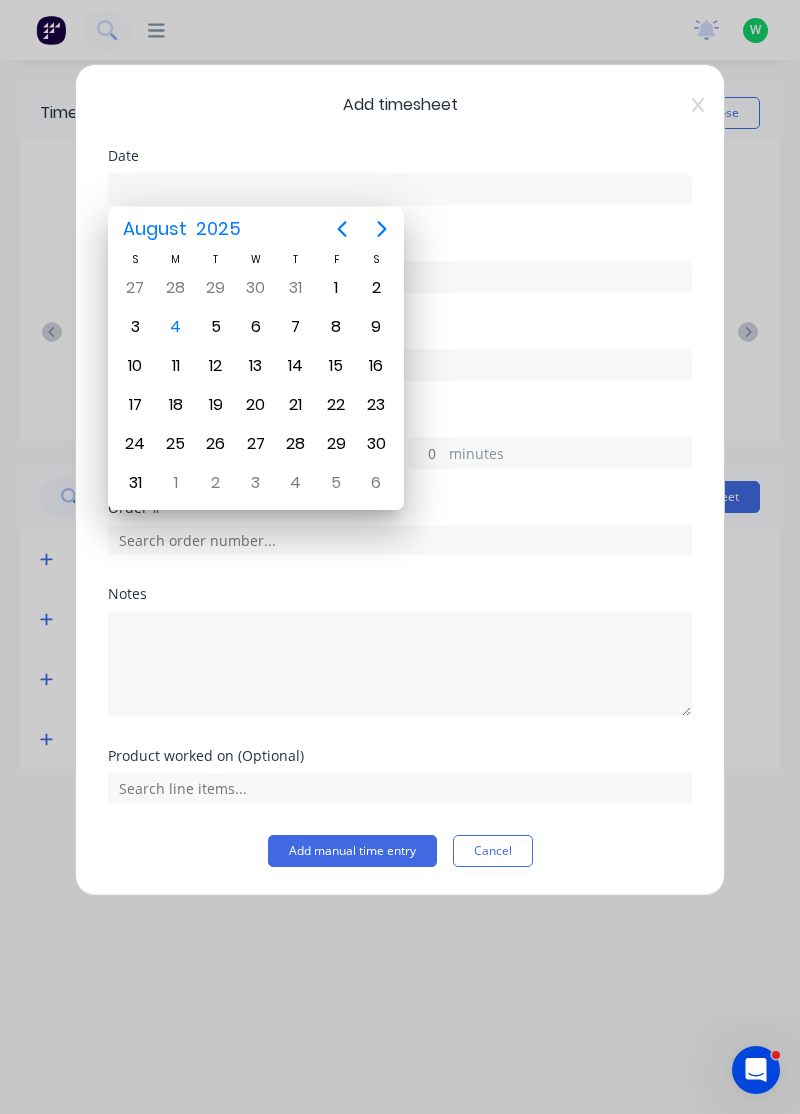click on "1" at bounding box center (336, 288) 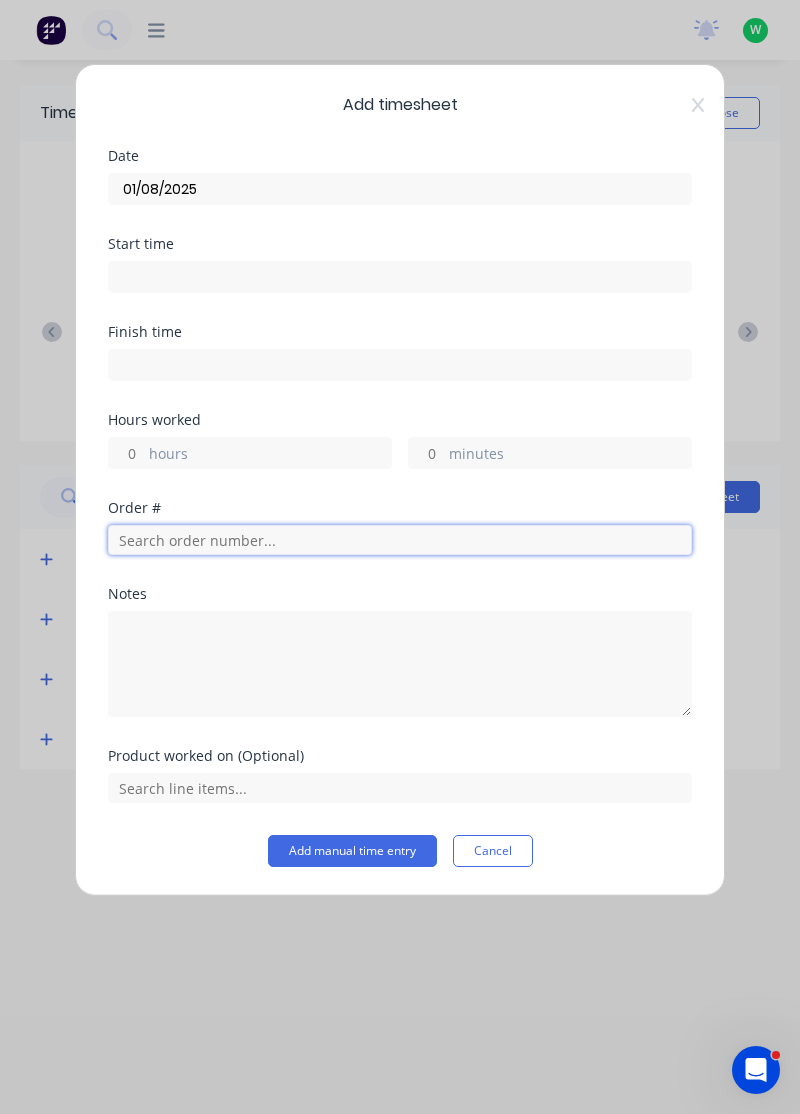 click at bounding box center (400, 540) 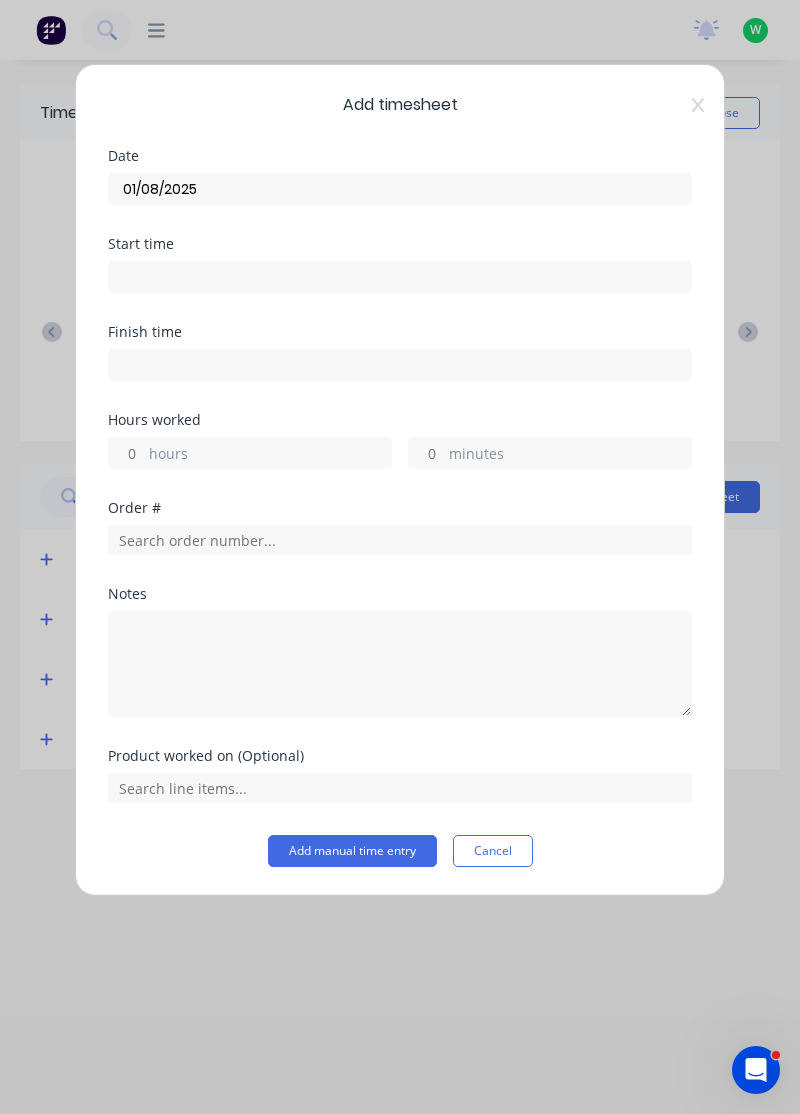 click 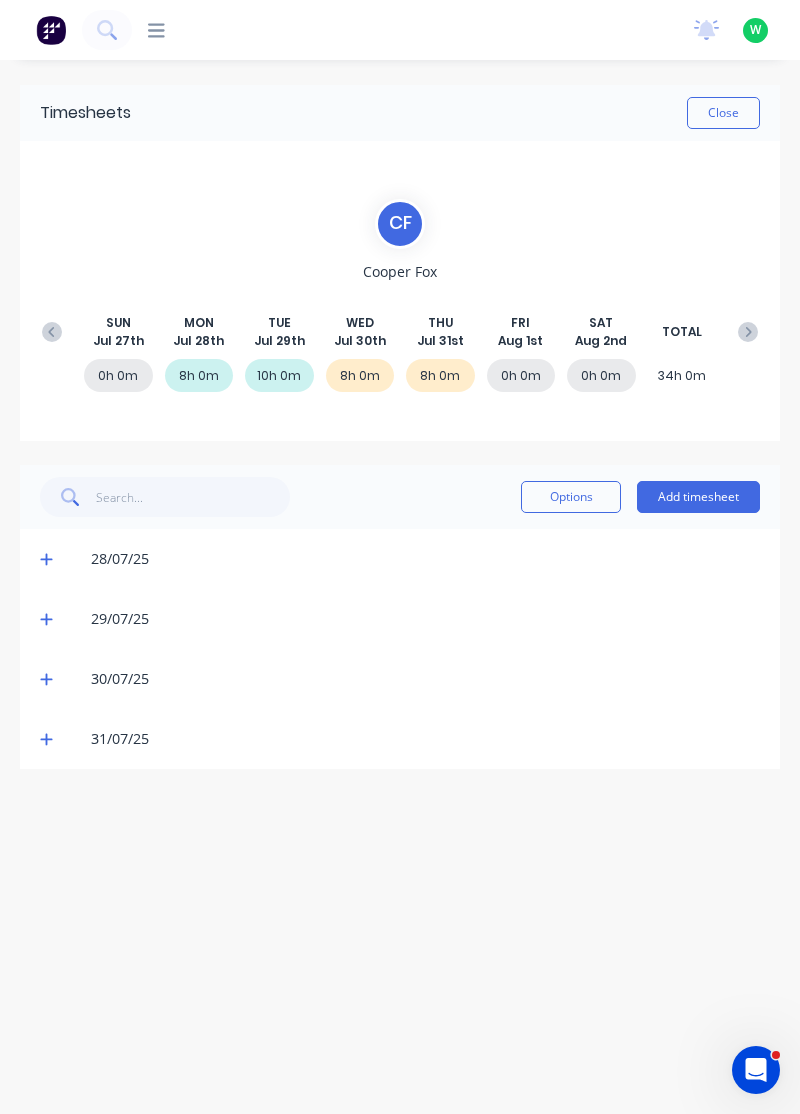 click at bounding box center (49, 739) 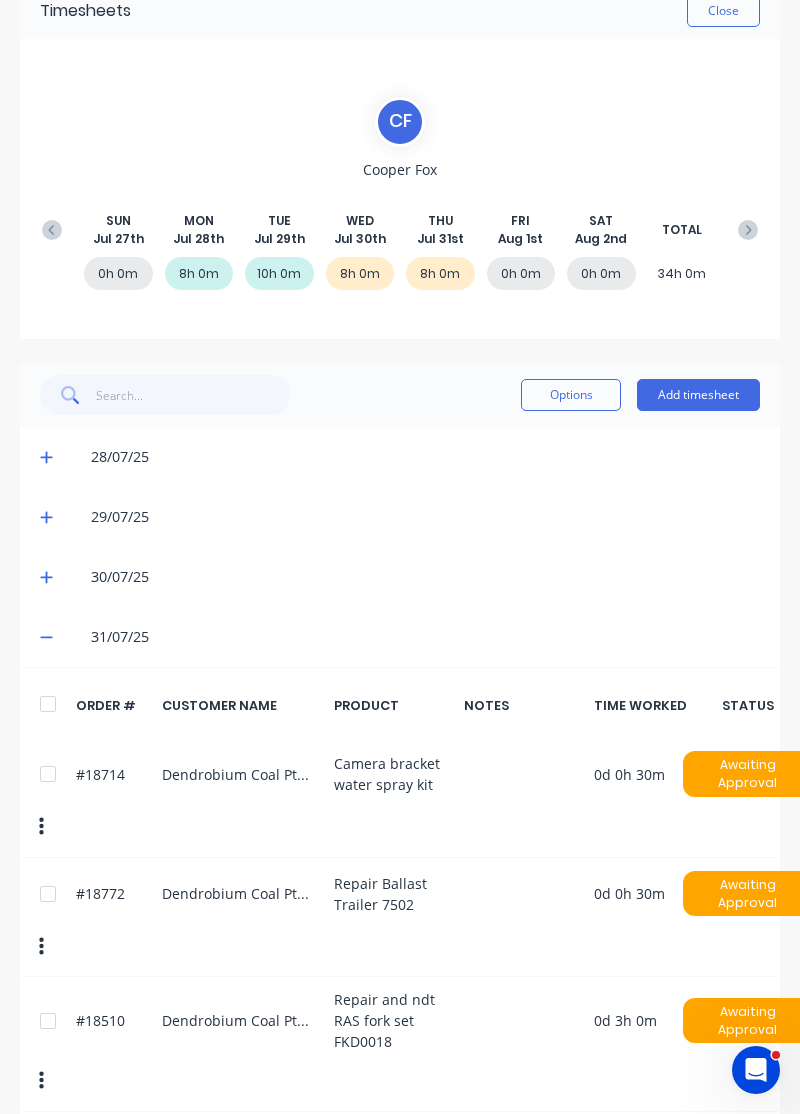 scroll, scrollTop: 110, scrollLeft: 0, axis: vertical 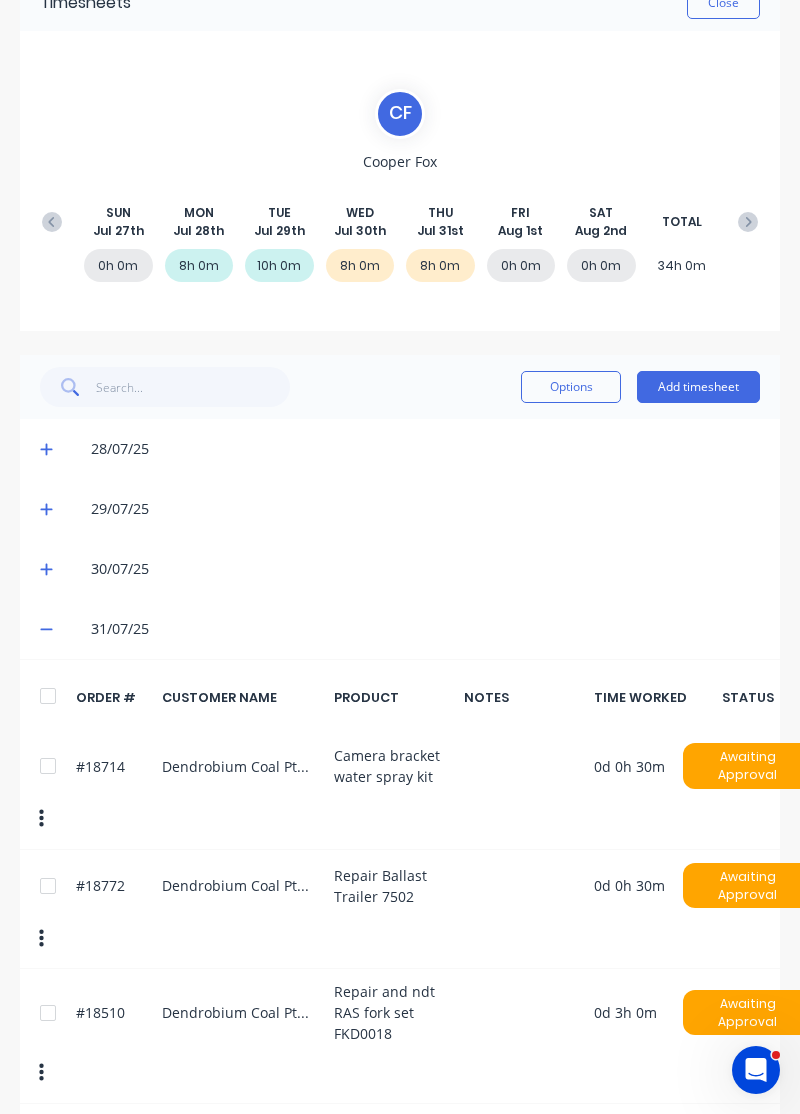 click on "Add timesheet" at bounding box center (698, 387) 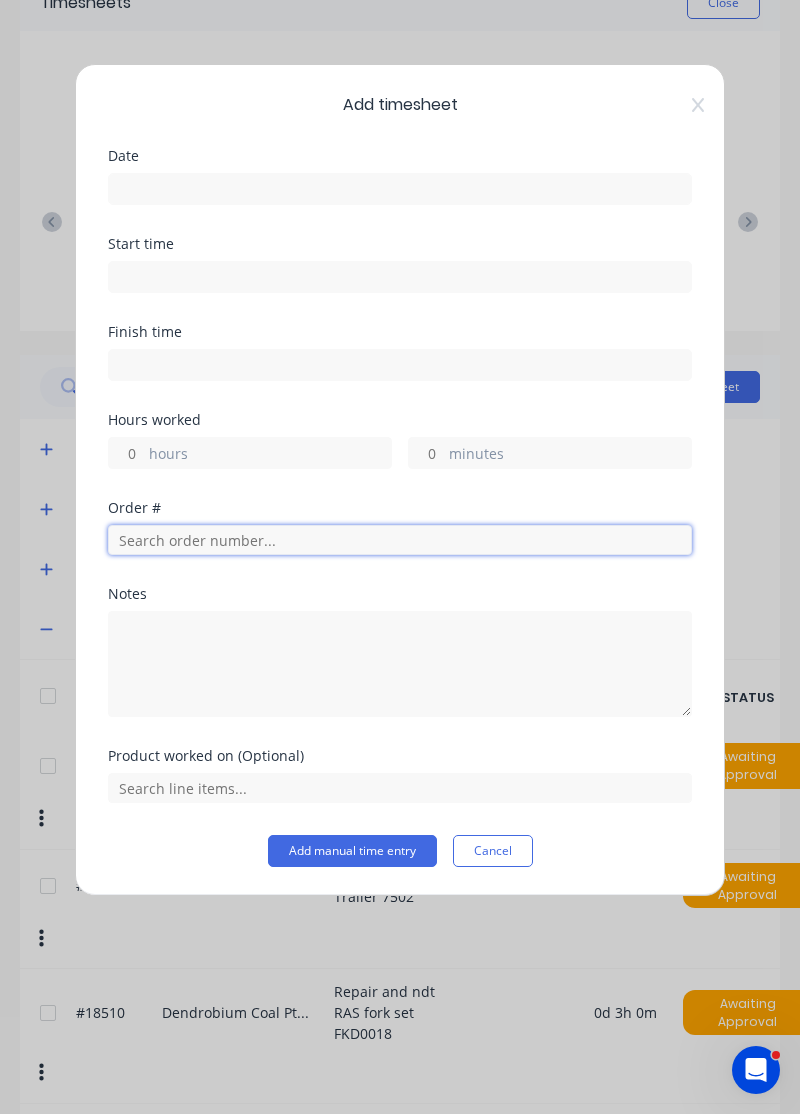 click at bounding box center (400, 540) 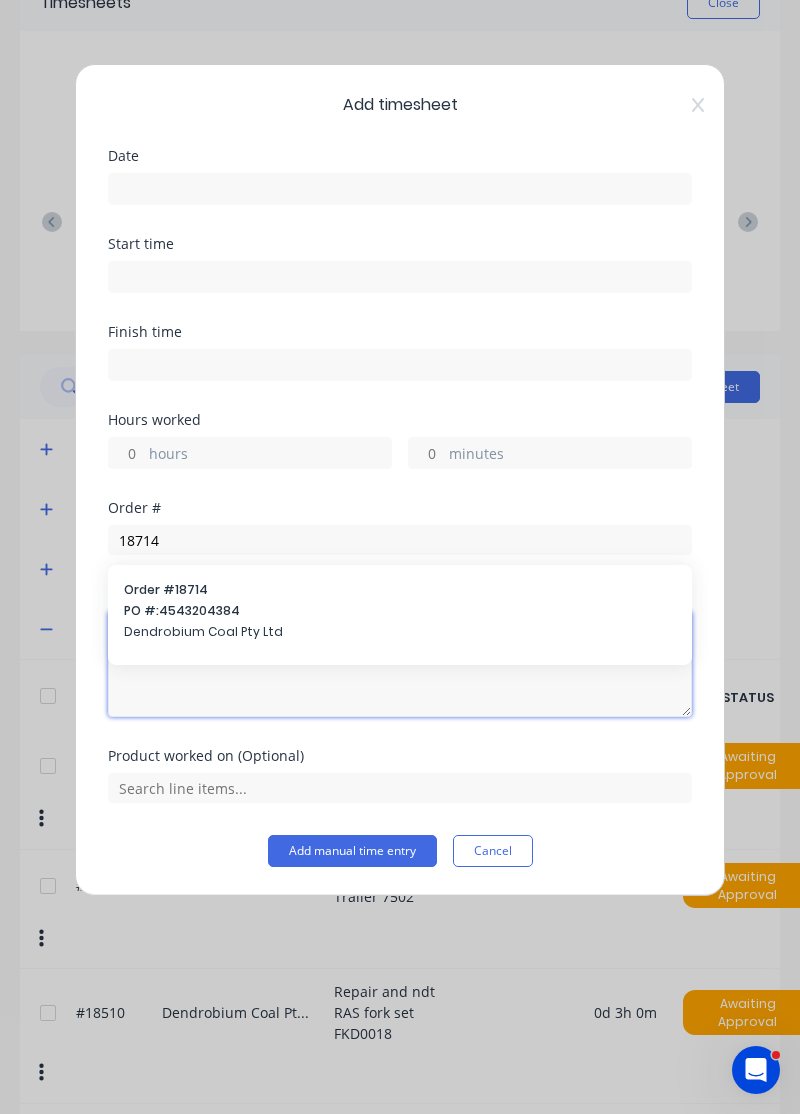 click at bounding box center (400, 664) 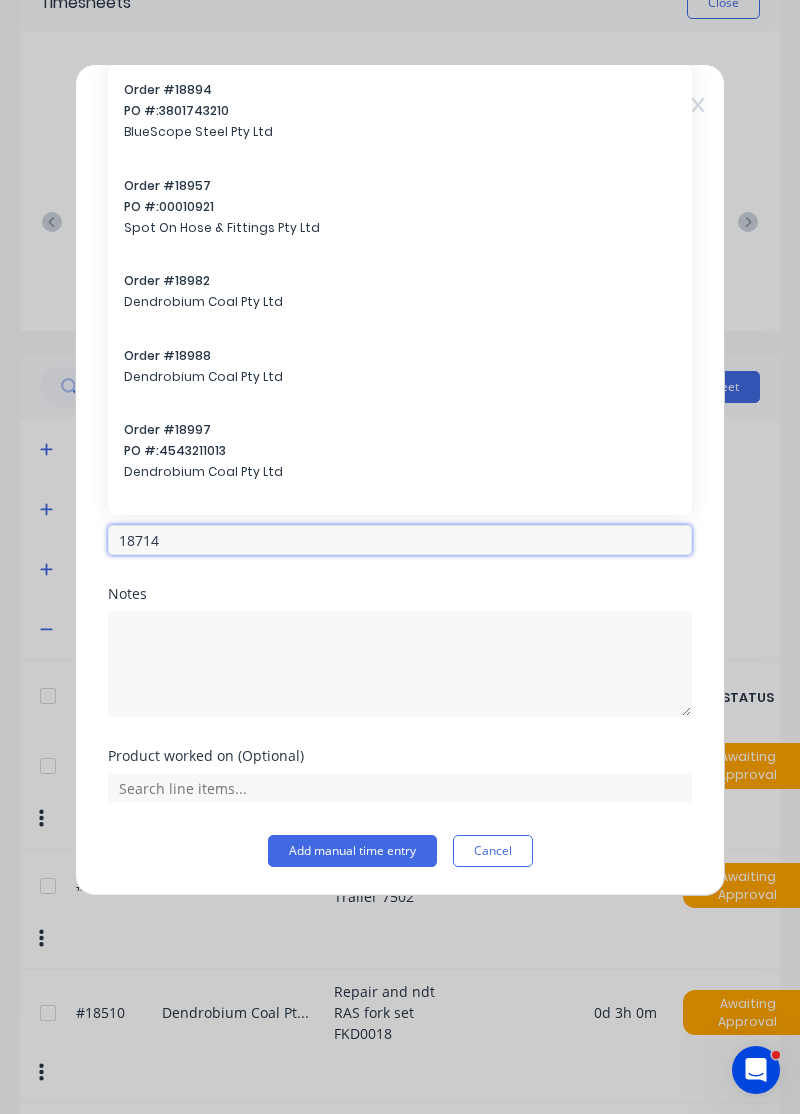 click on "18714" at bounding box center [400, 540] 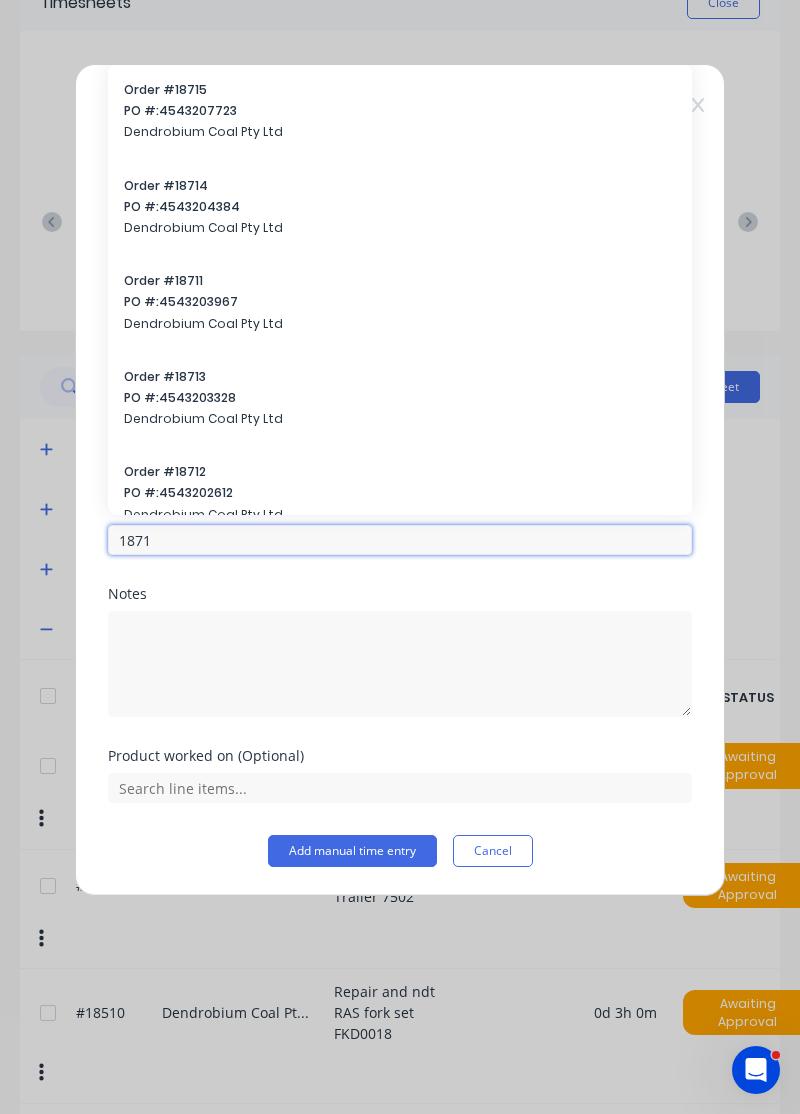 type on "18714" 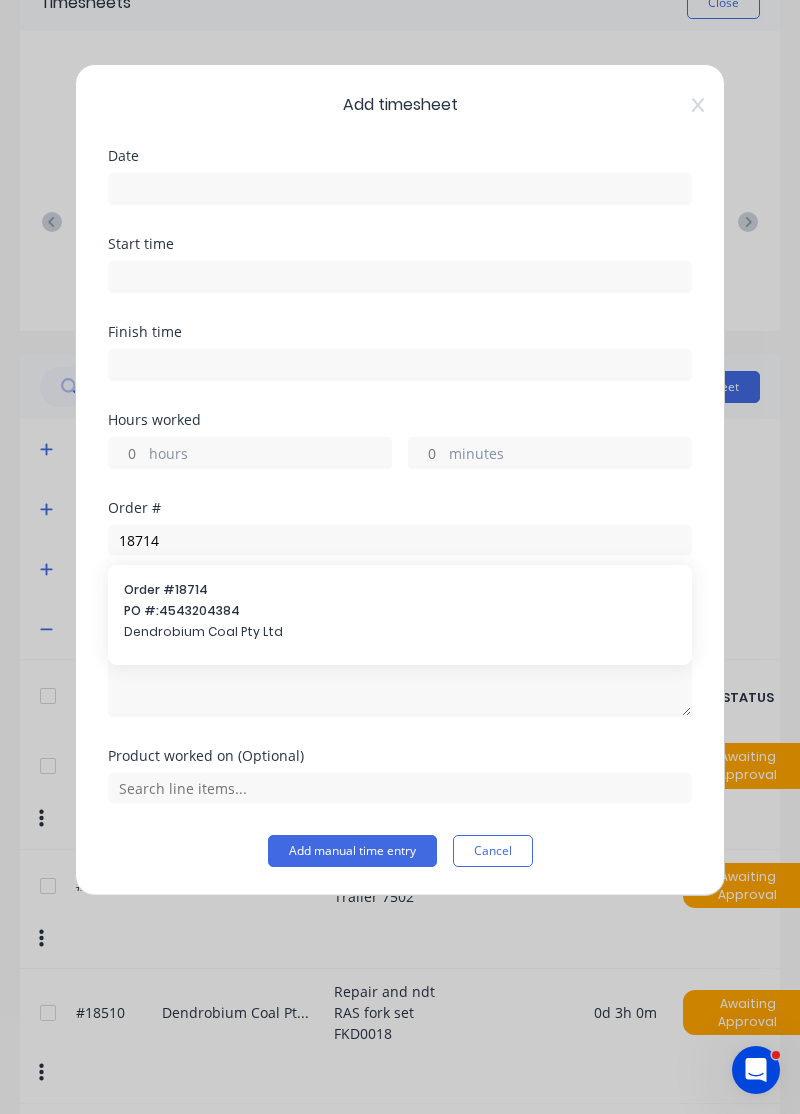 click on "Dendrobium Coal Pty Ltd" at bounding box center (400, 632) 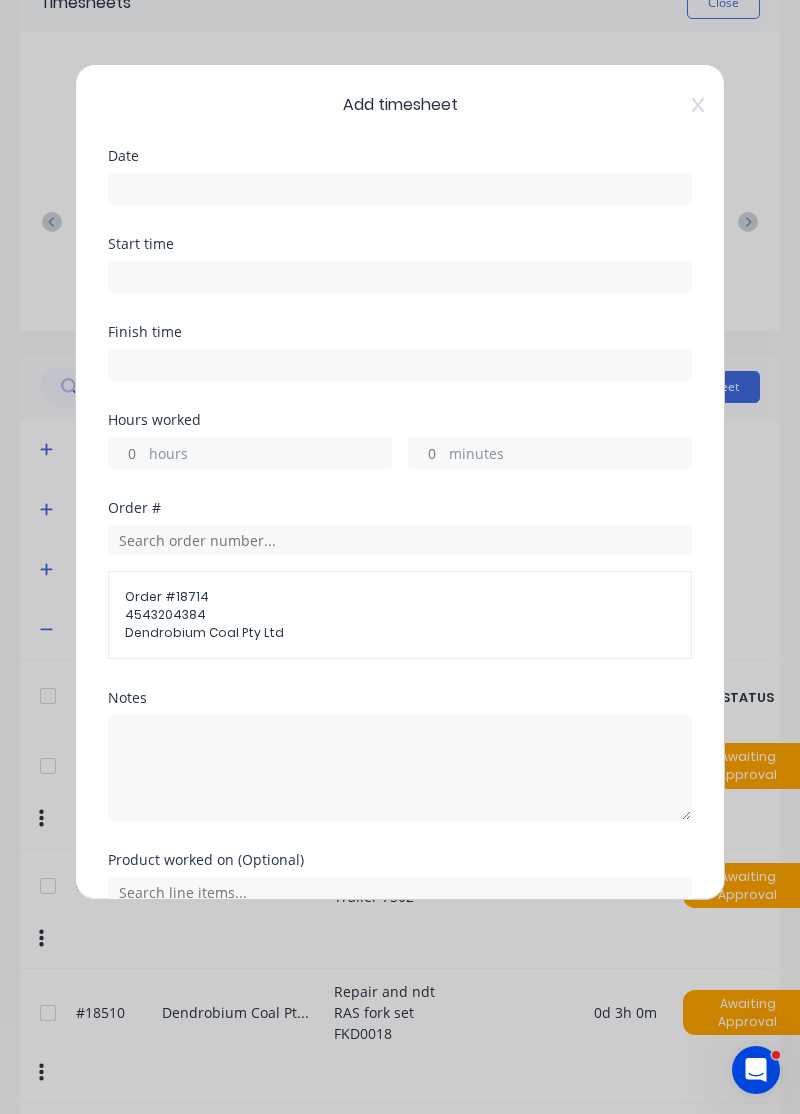 click at bounding box center (400, 189) 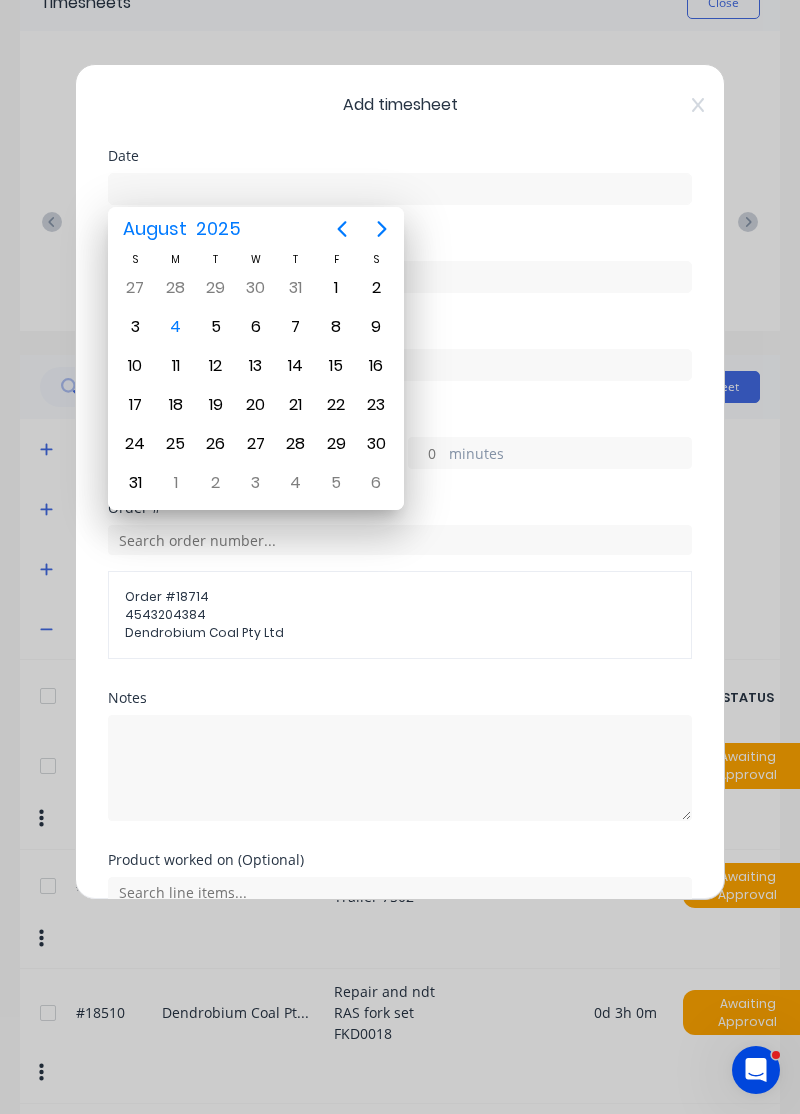 click on "1" at bounding box center [336, 288] 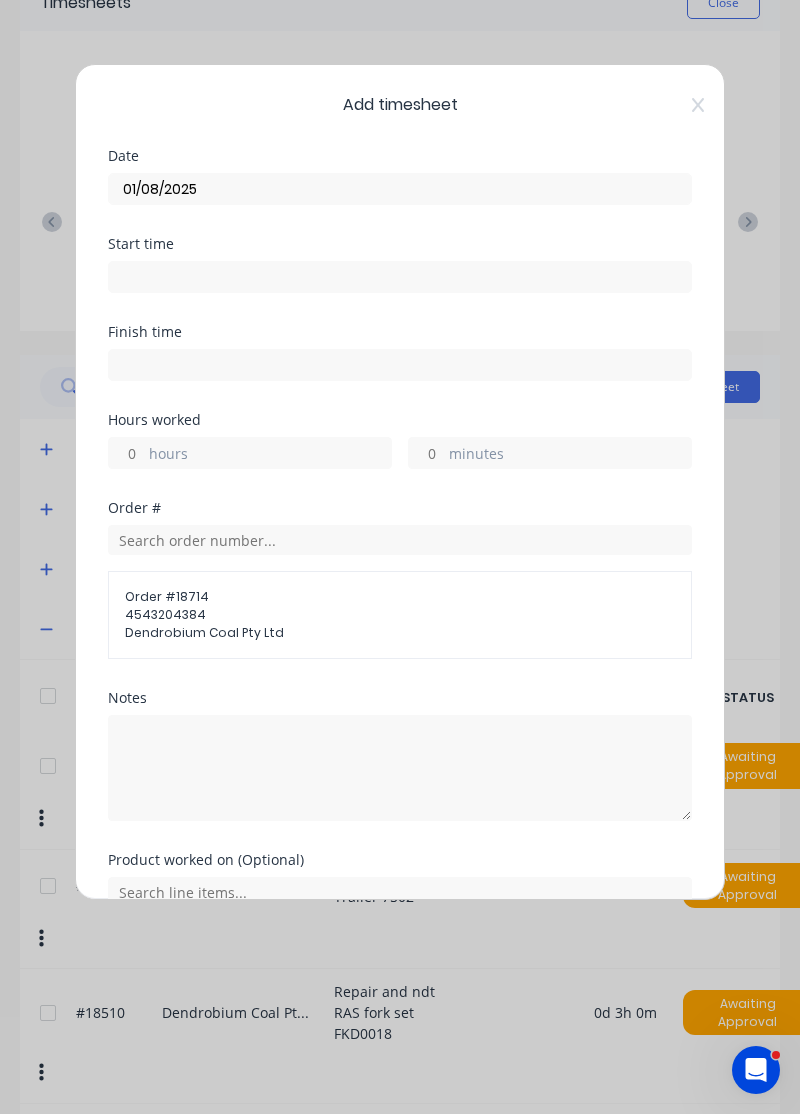type on "01/08/2025" 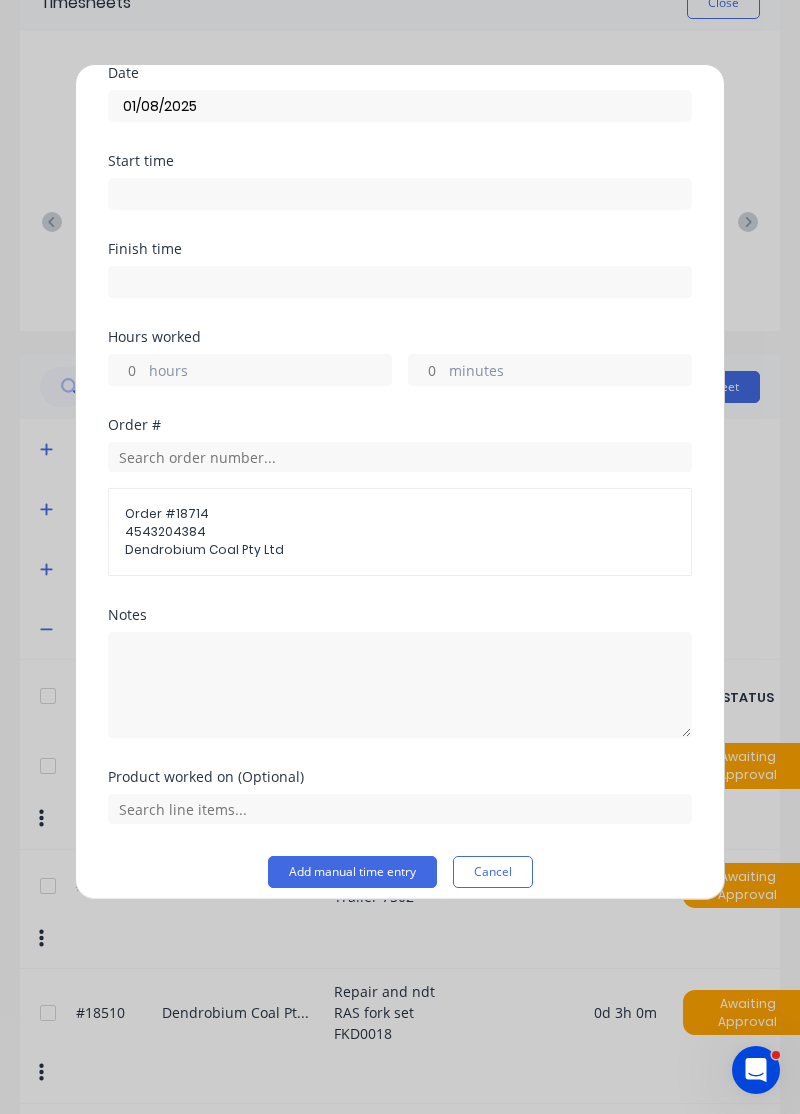 scroll, scrollTop: 96, scrollLeft: 0, axis: vertical 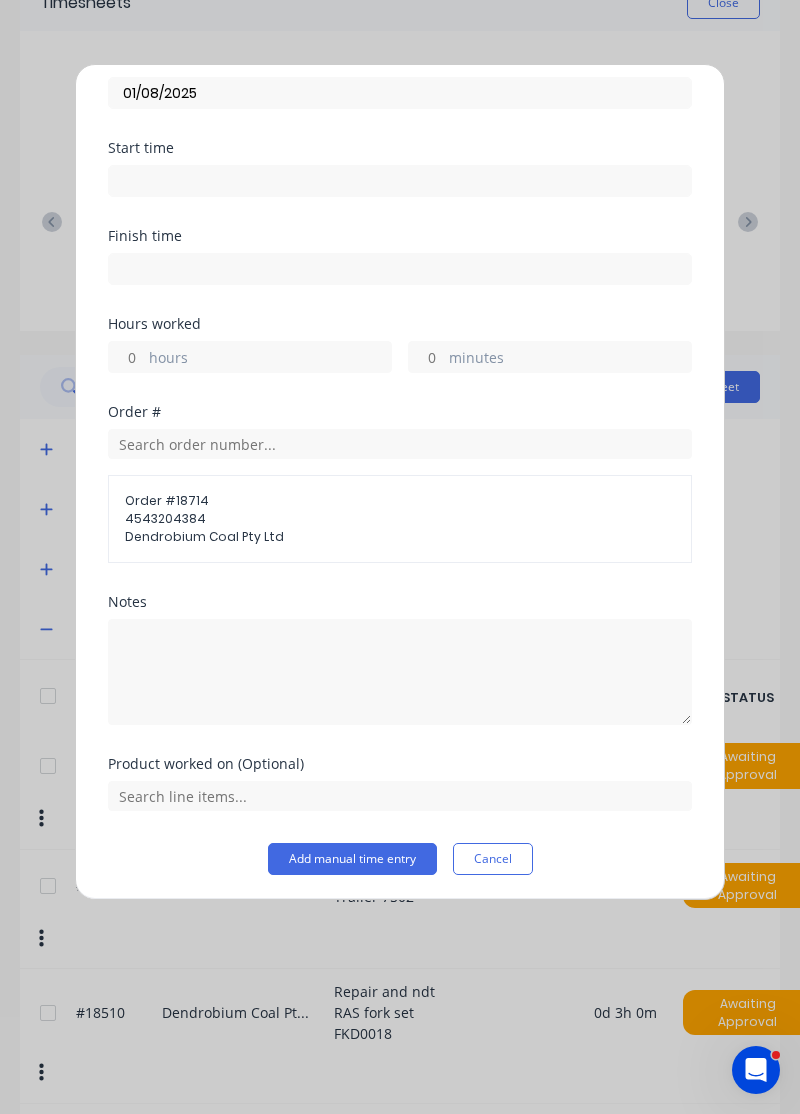 click on "hours" at bounding box center (270, 359) 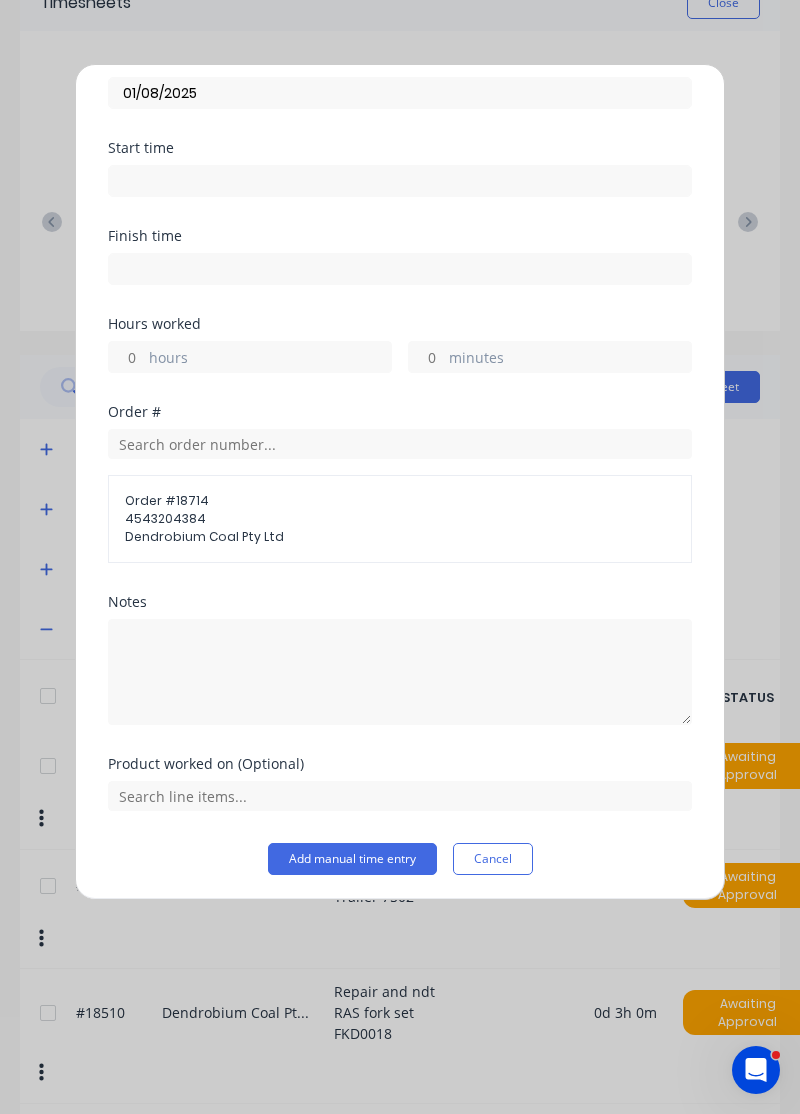 type on "3" 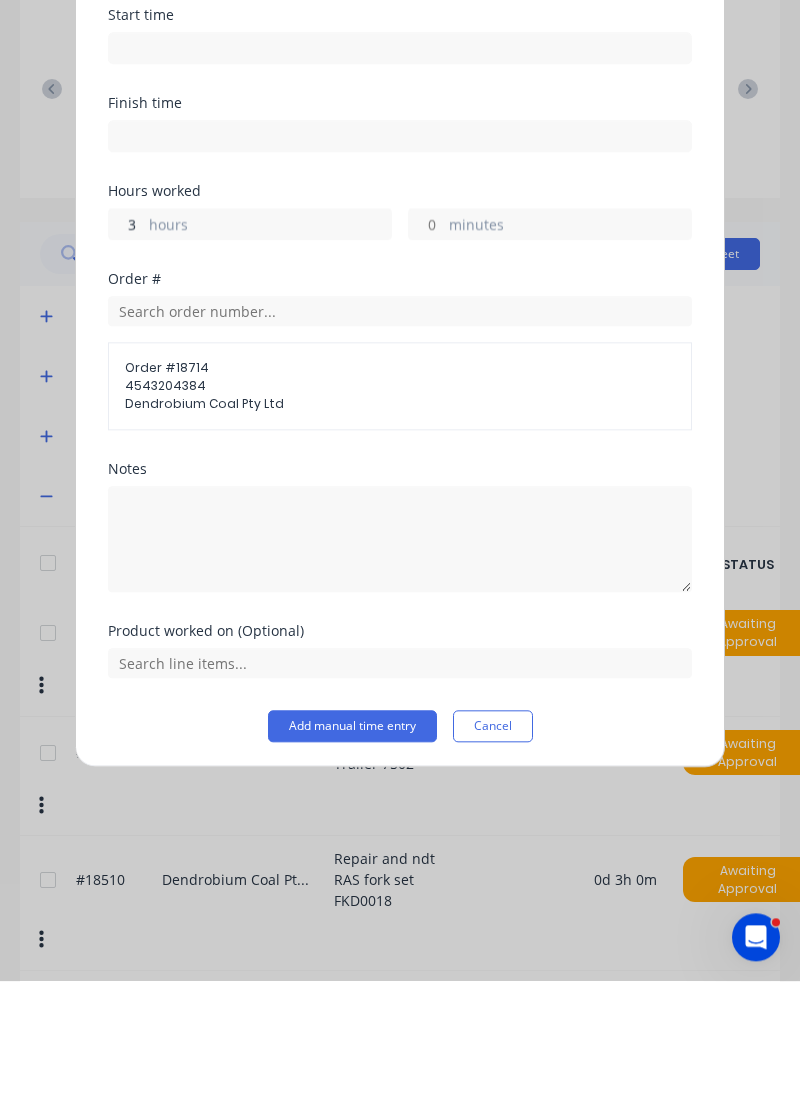 scroll, scrollTop: 25, scrollLeft: 0, axis: vertical 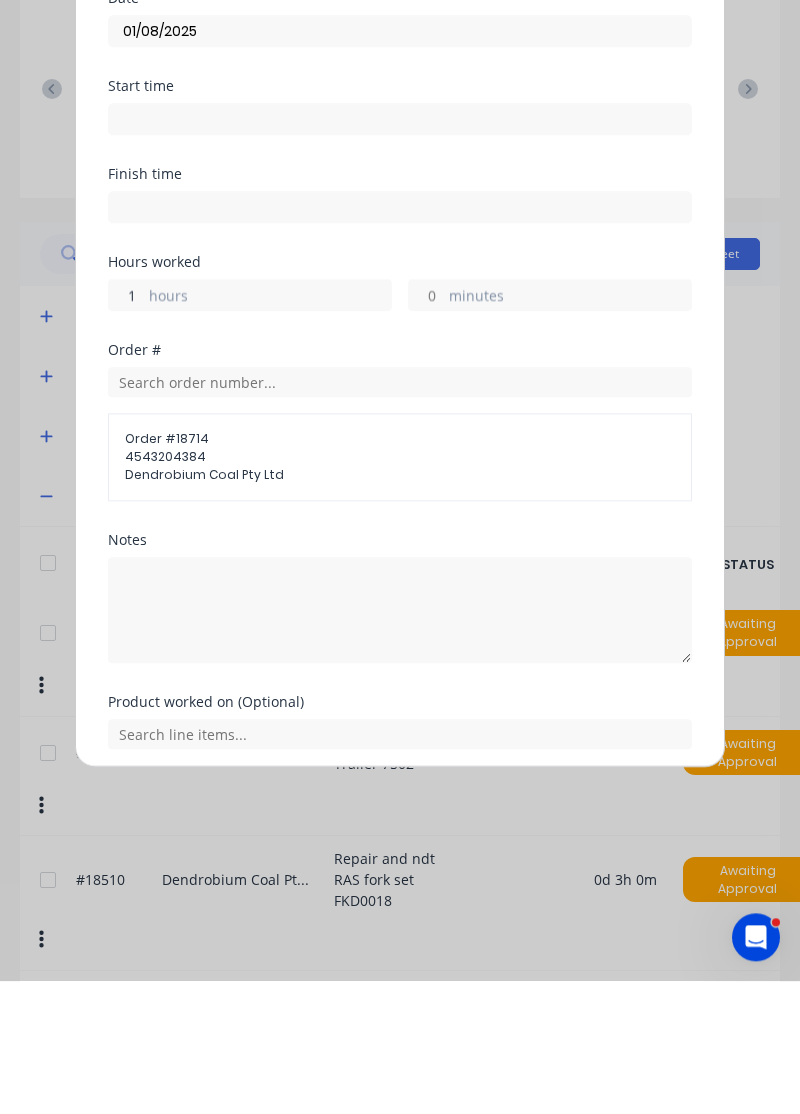 type on "1.5" 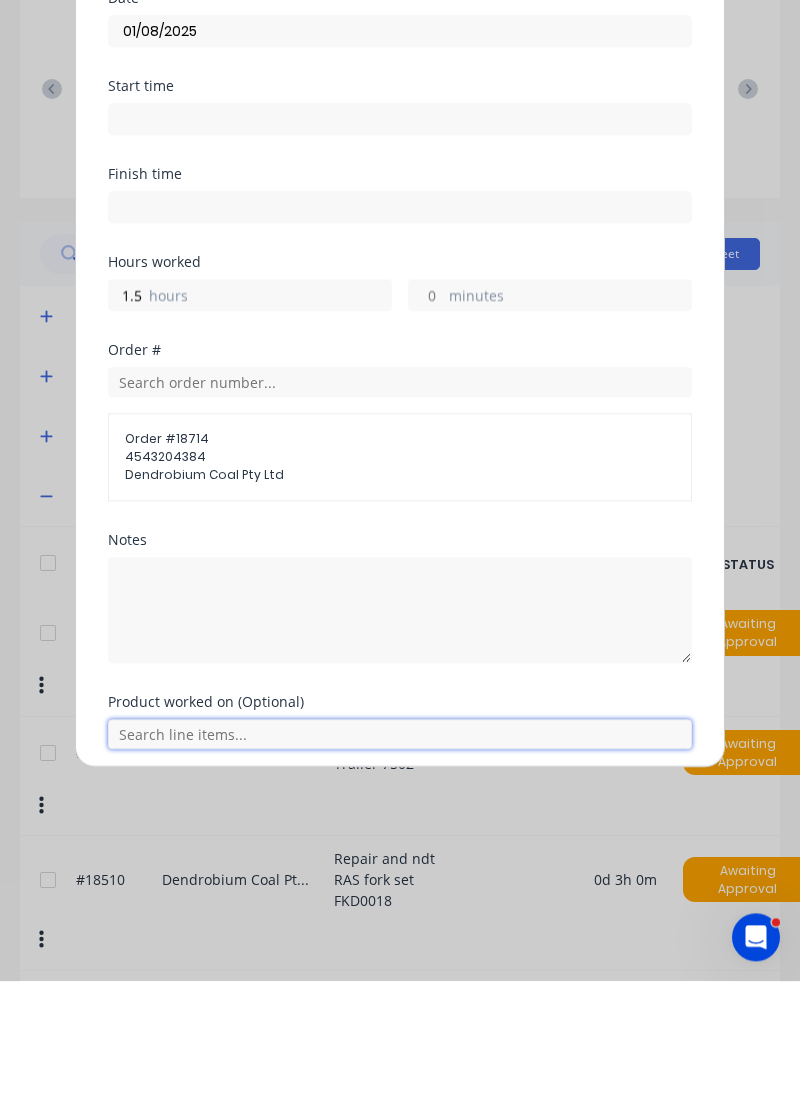 click at bounding box center [400, 867] 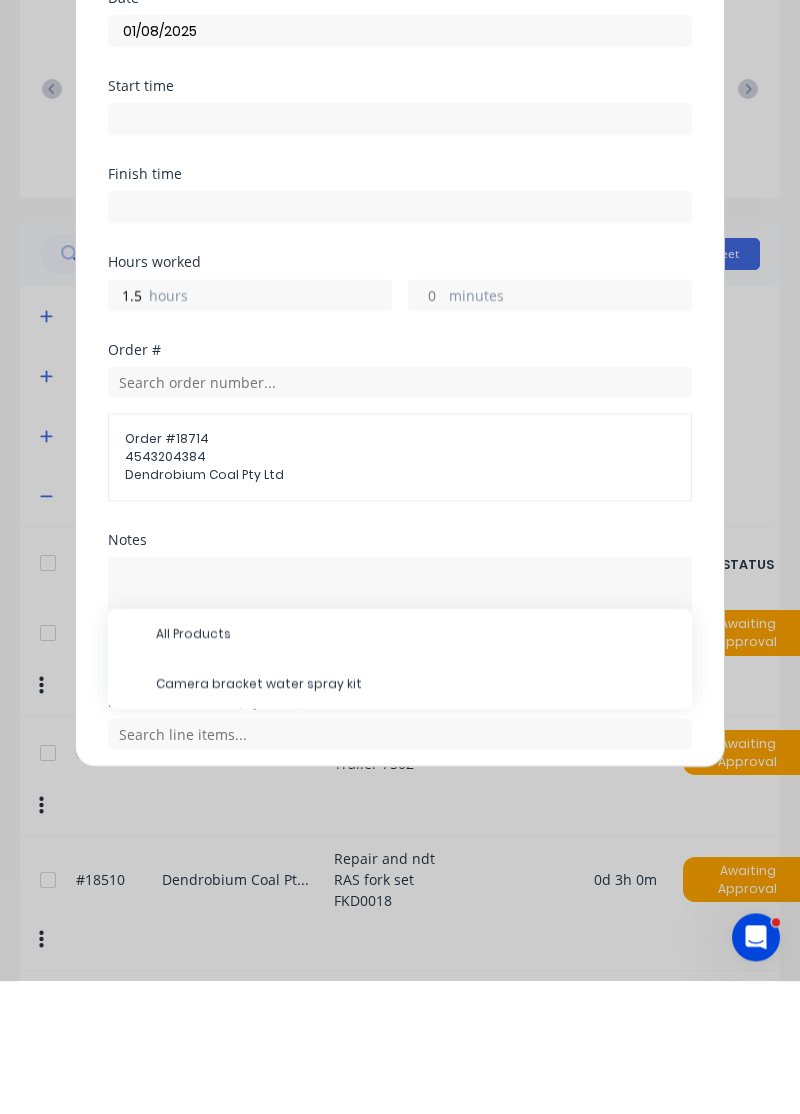 click on "Camera bracket water spray kit" at bounding box center (416, 817) 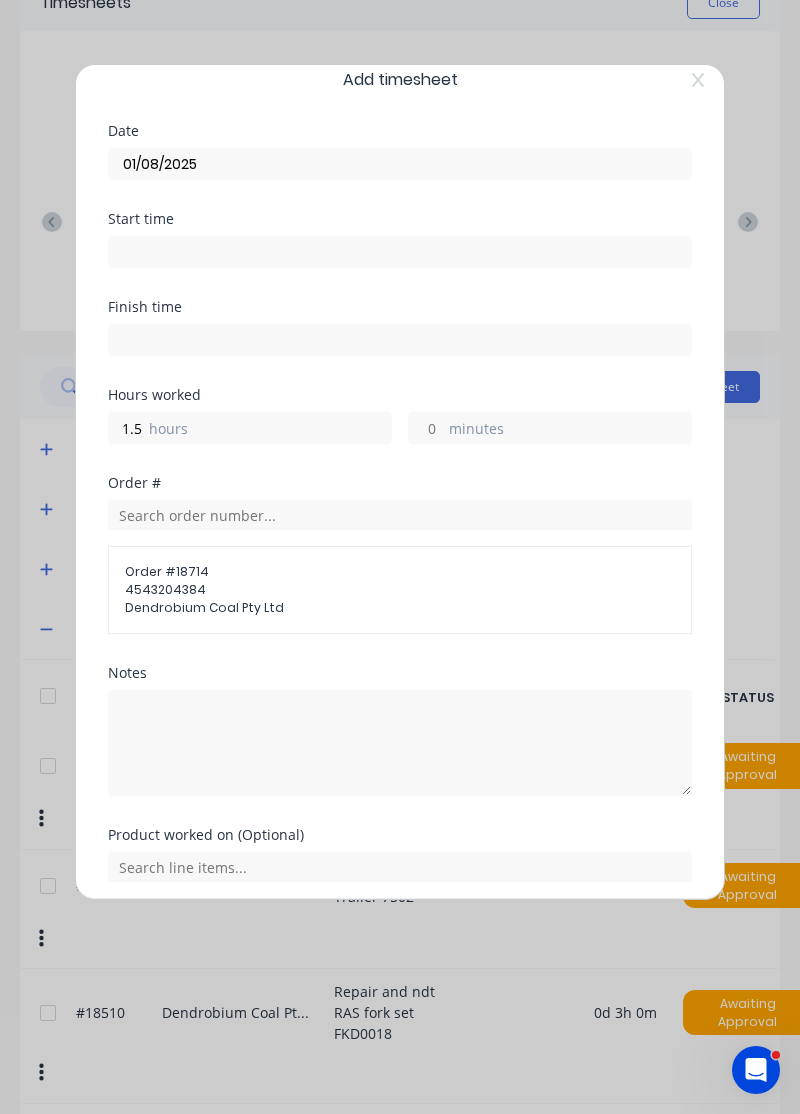scroll, scrollTop: 92, scrollLeft: 0, axis: vertical 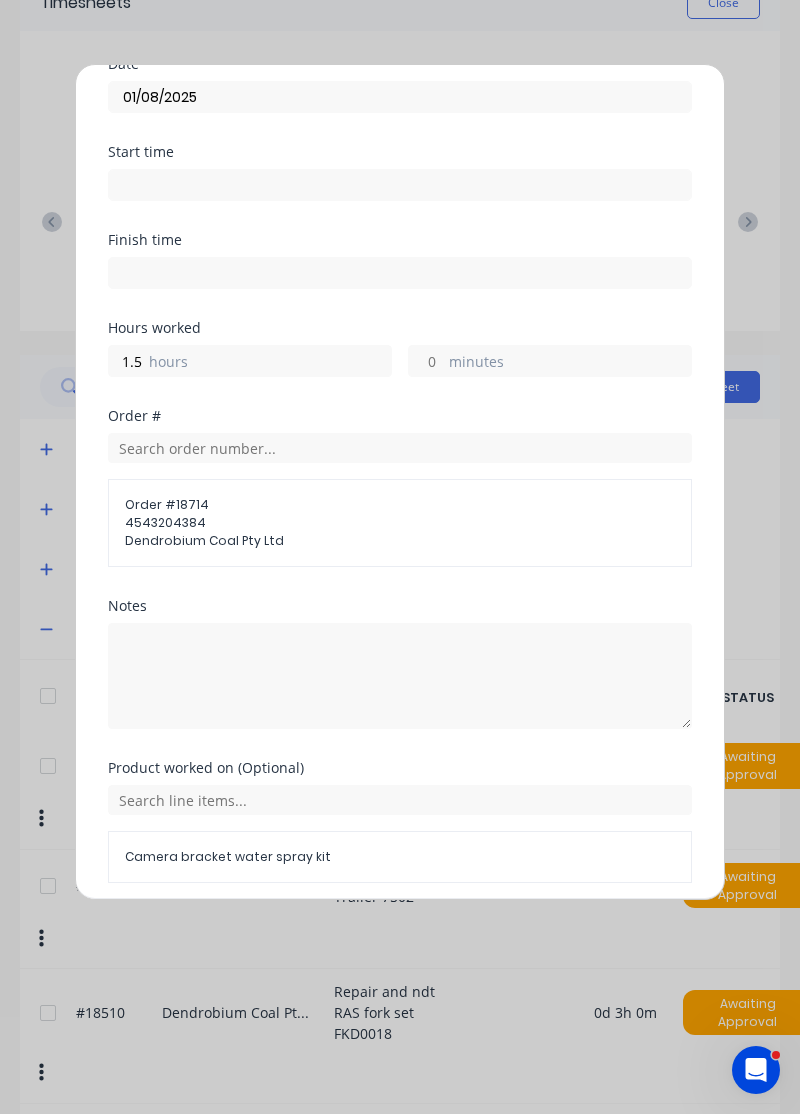 click on "Add manual time entry" at bounding box center (352, 931) 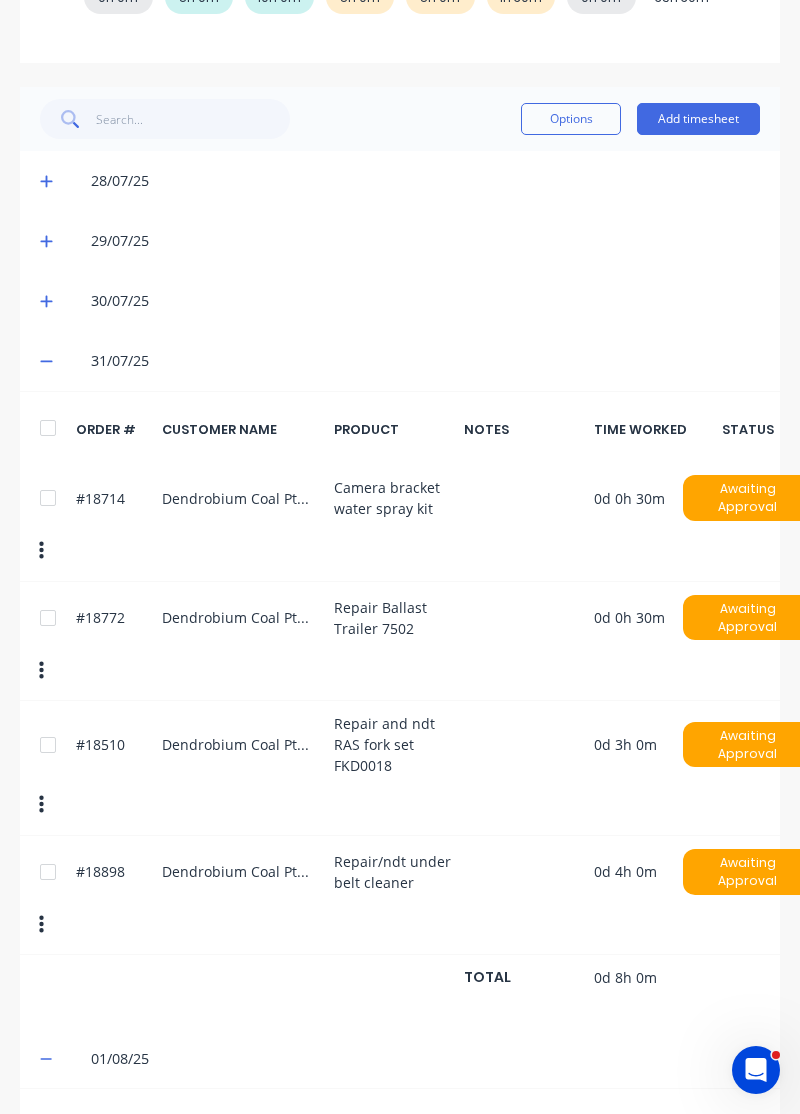 scroll, scrollTop: 376, scrollLeft: 0, axis: vertical 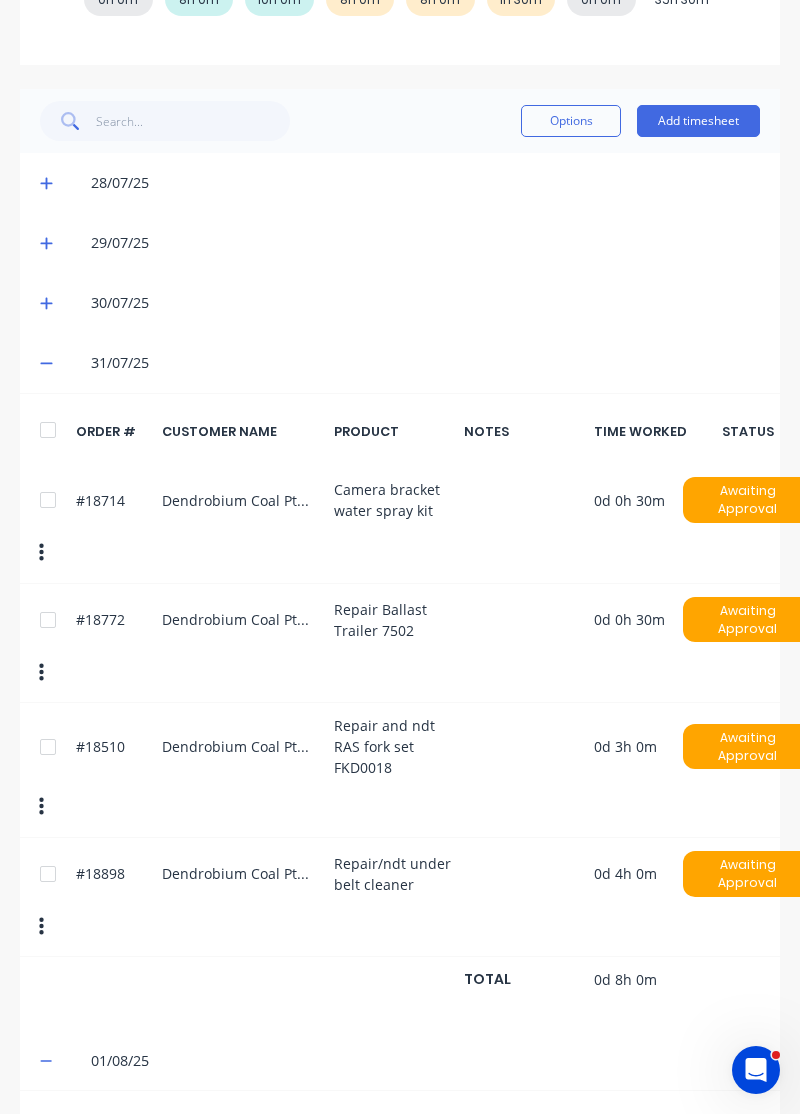 click 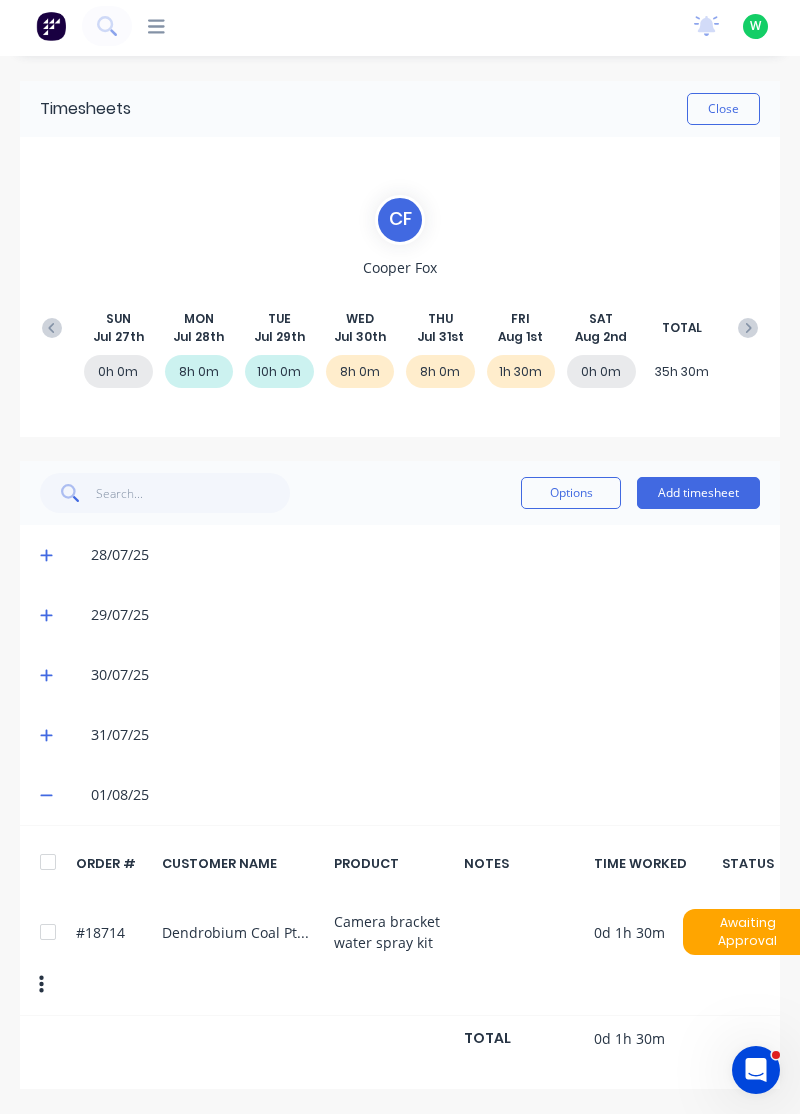 scroll, scrollTop: 0, scrollLeft: 0, axis: both 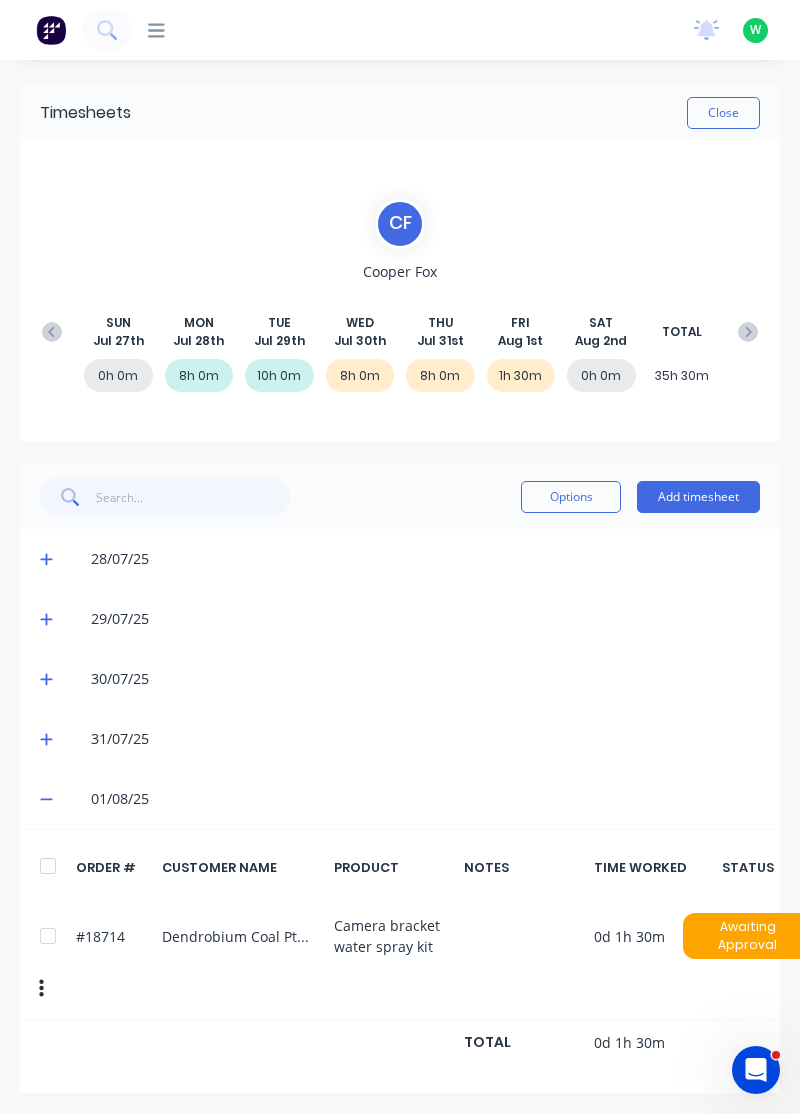 click 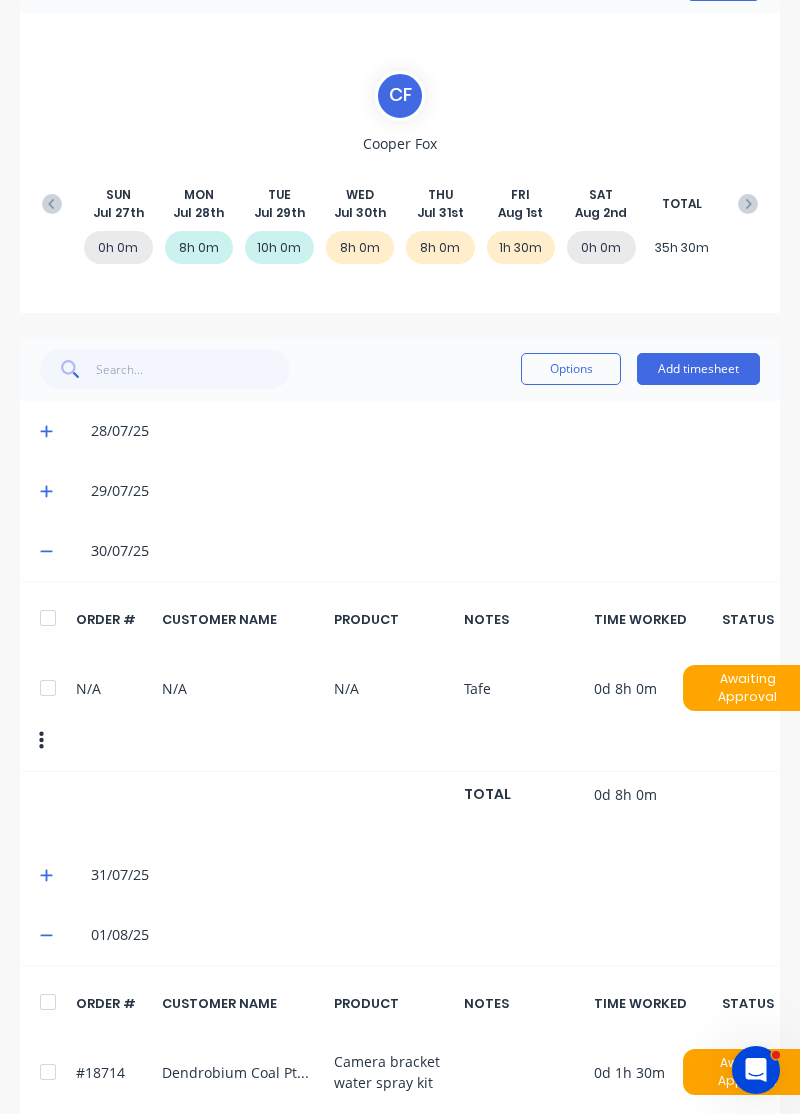 scroll, scrollTop: 146, scrollLeft: 0, axis: vertical 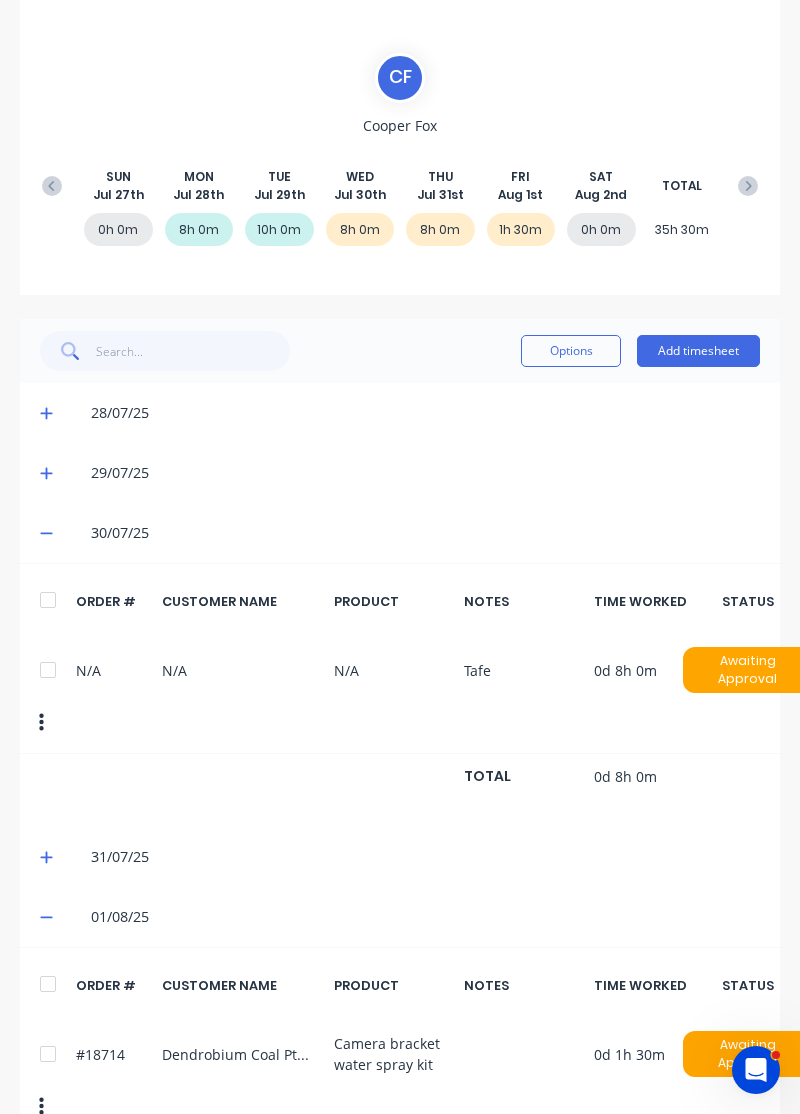click 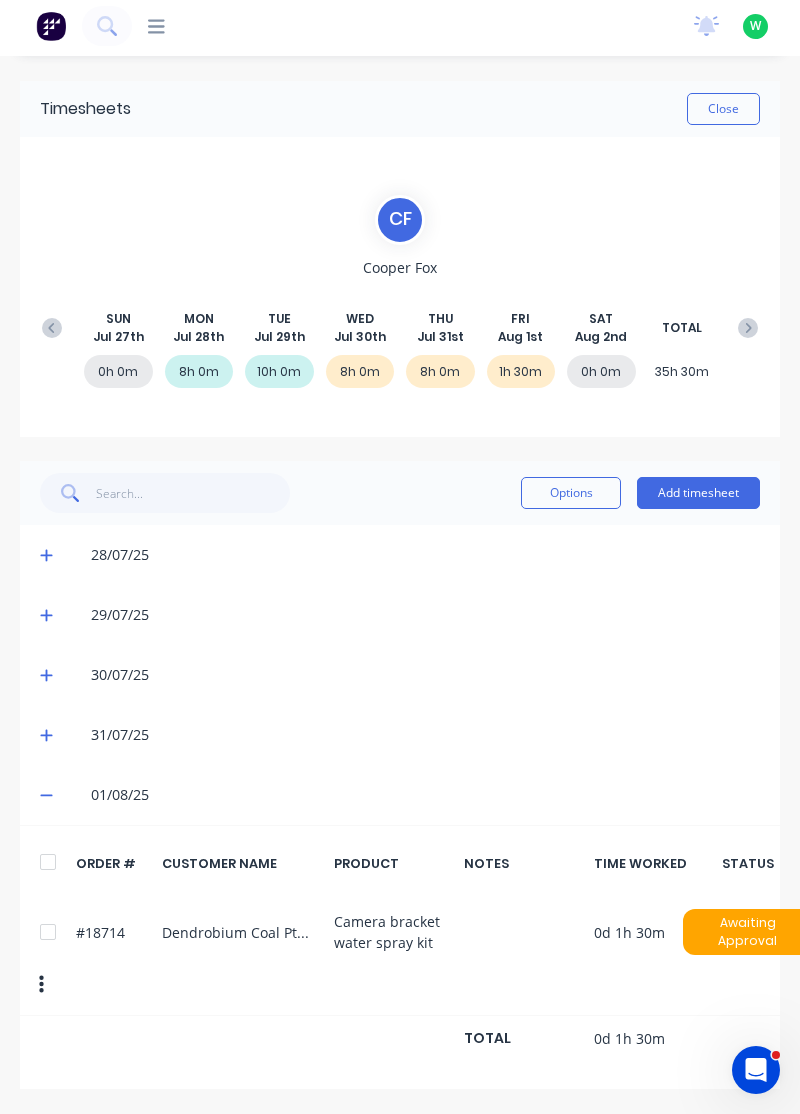 scroll, scrollTop: 0, scrollLeft: 0, axis: both 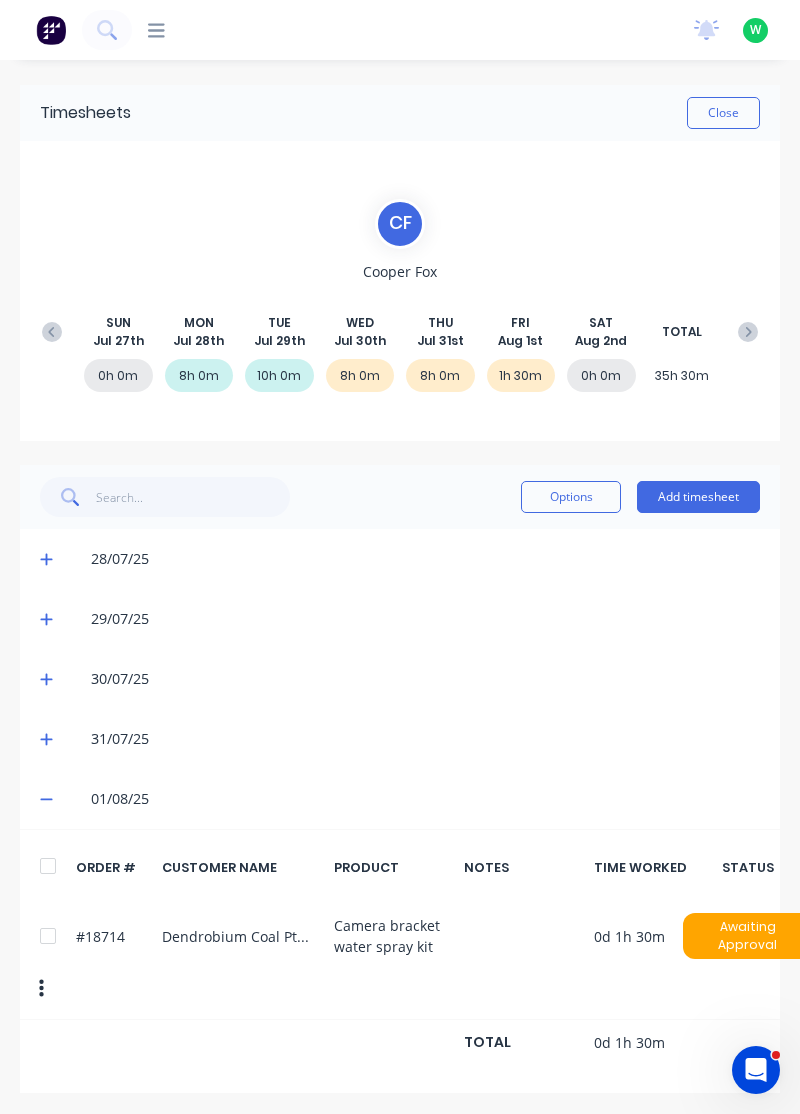 click 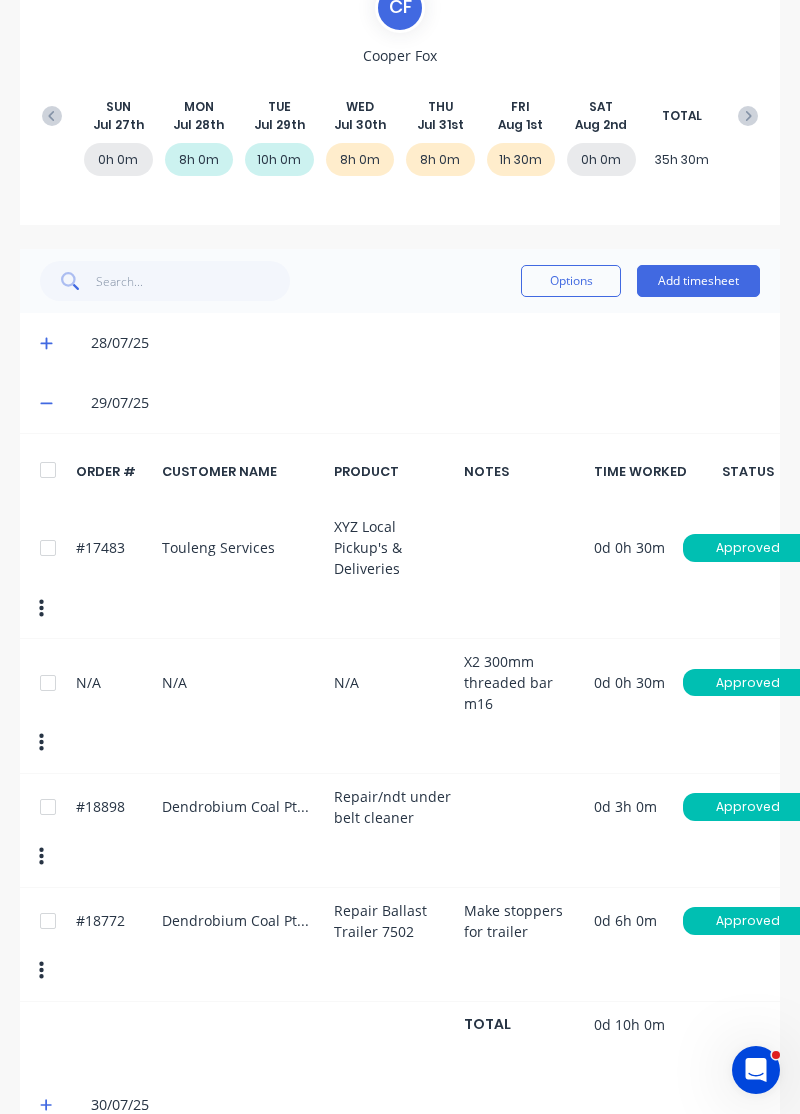 scroll, scrollTop: 213, scrollLeft: 0, axis: vertical 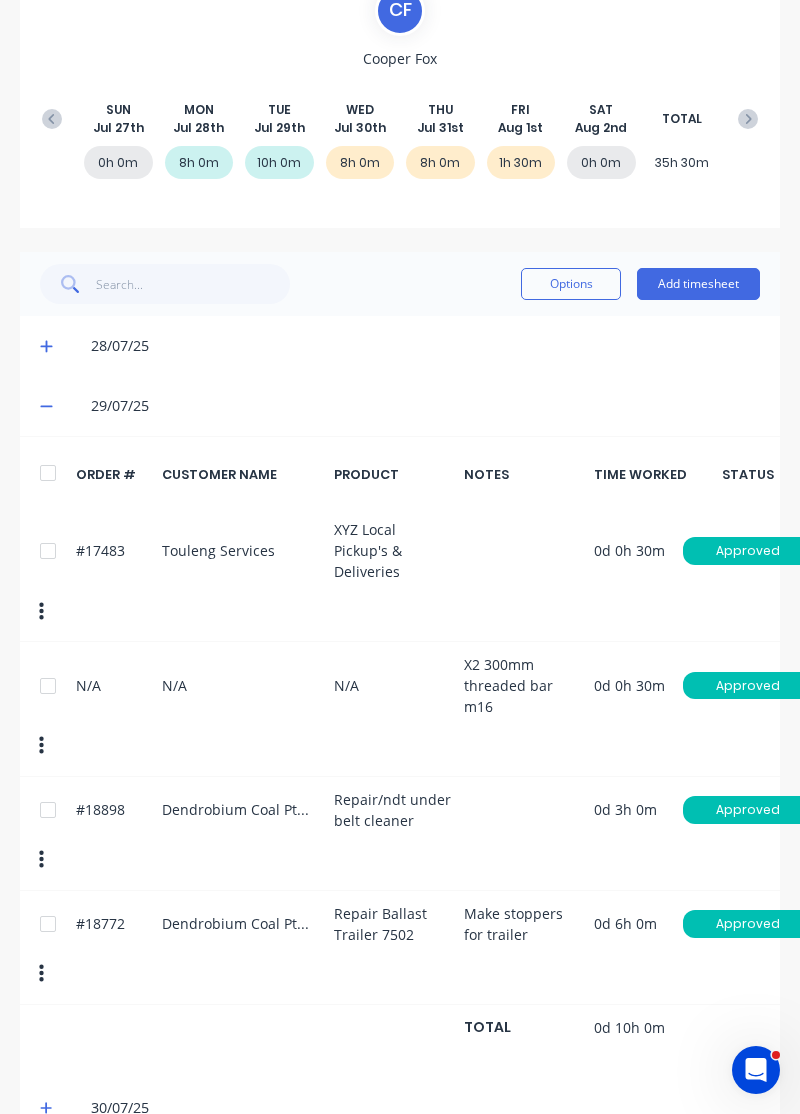 click 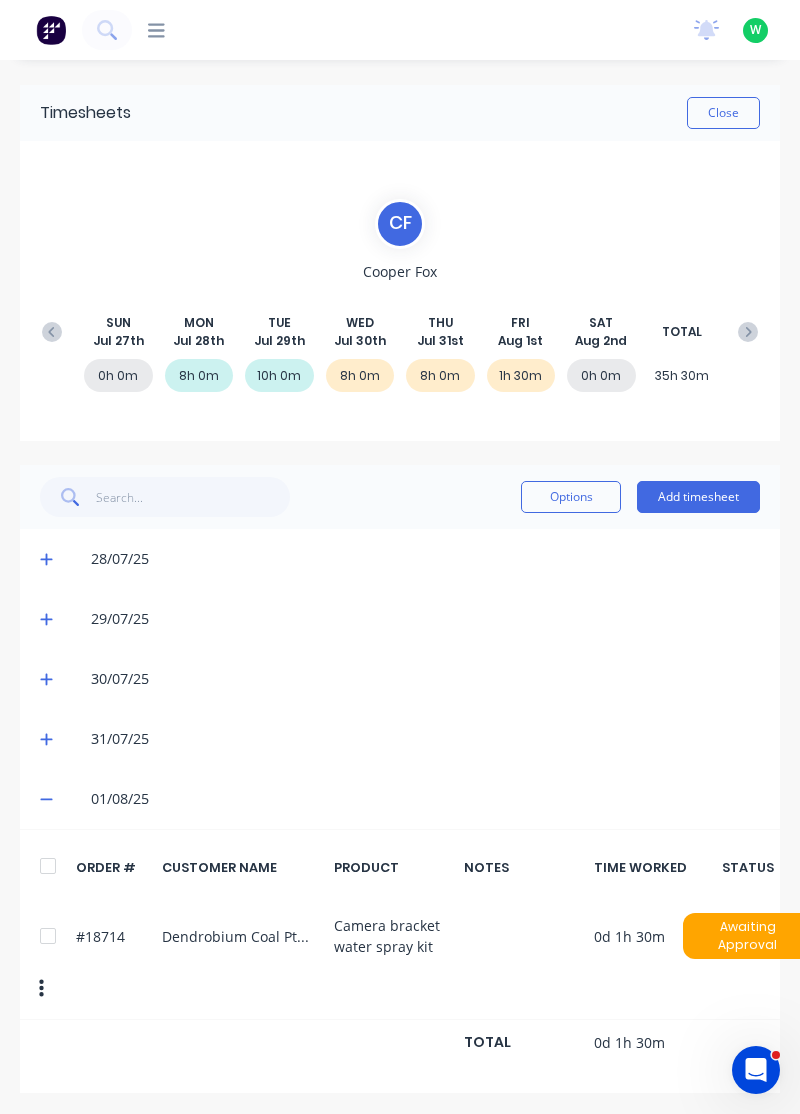 click at bounding box center [49, 559] 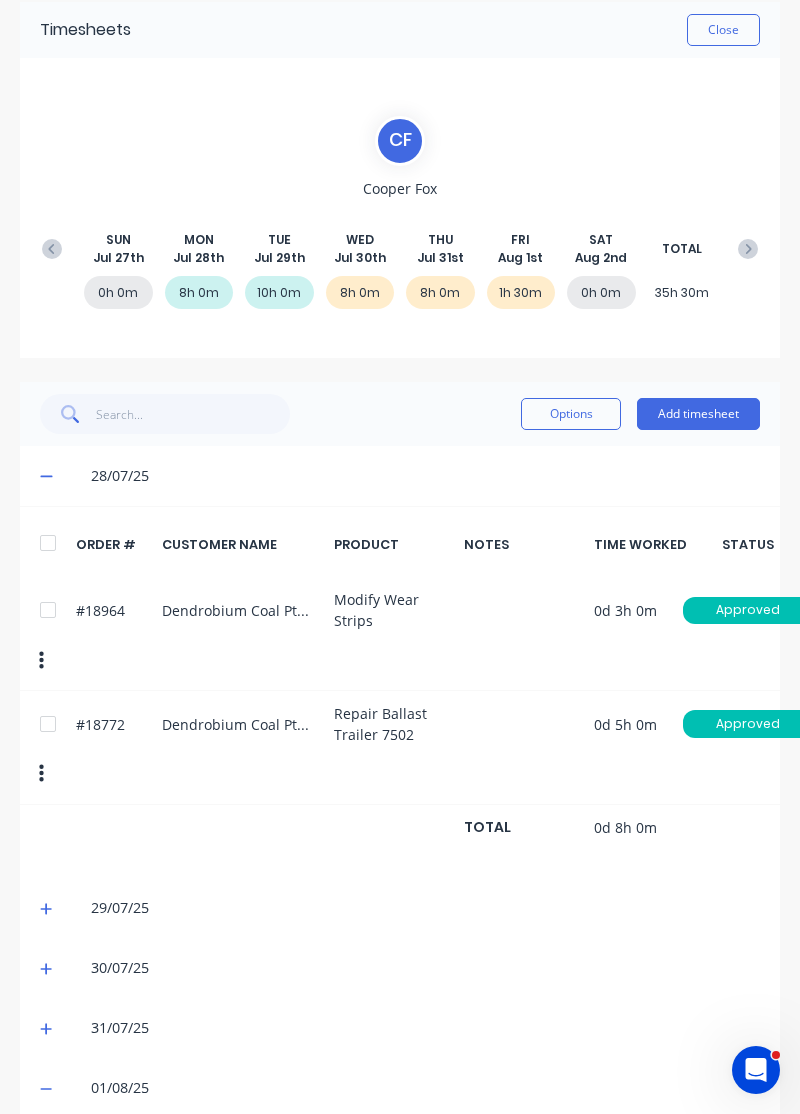 scroll, scrollTop: 97, scrollLeft: 0, axis: vertical 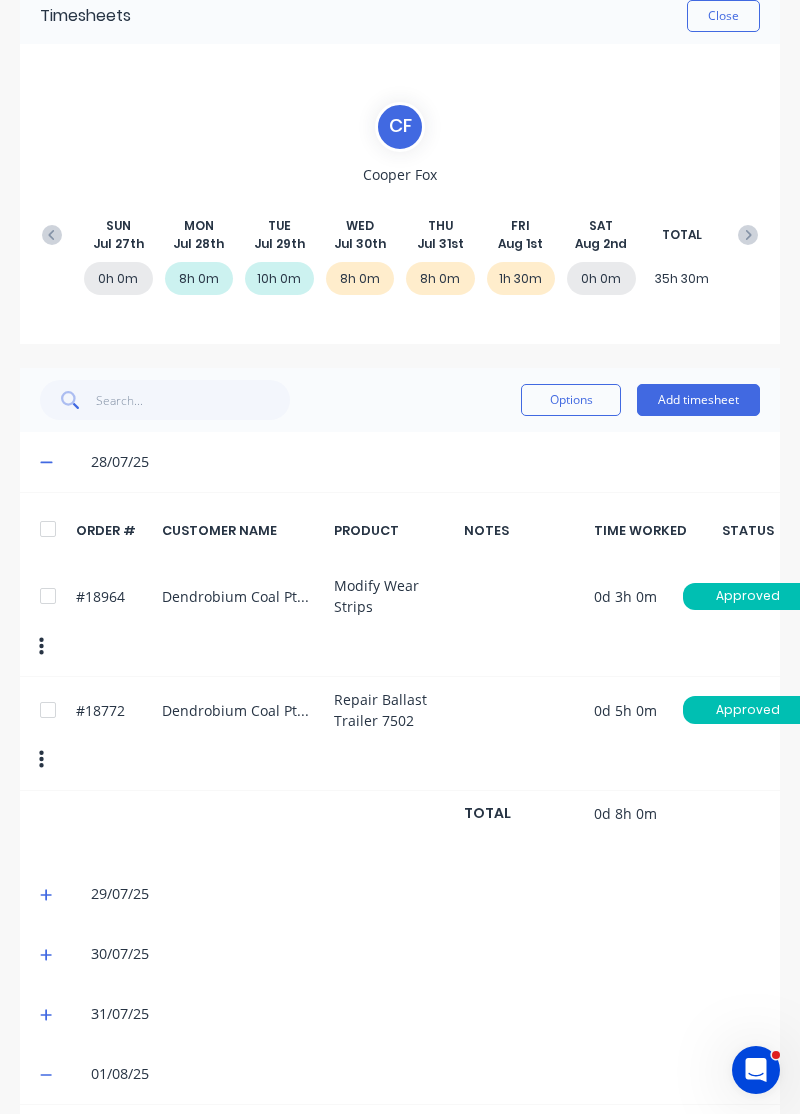 click at bounding box center [49, 462] 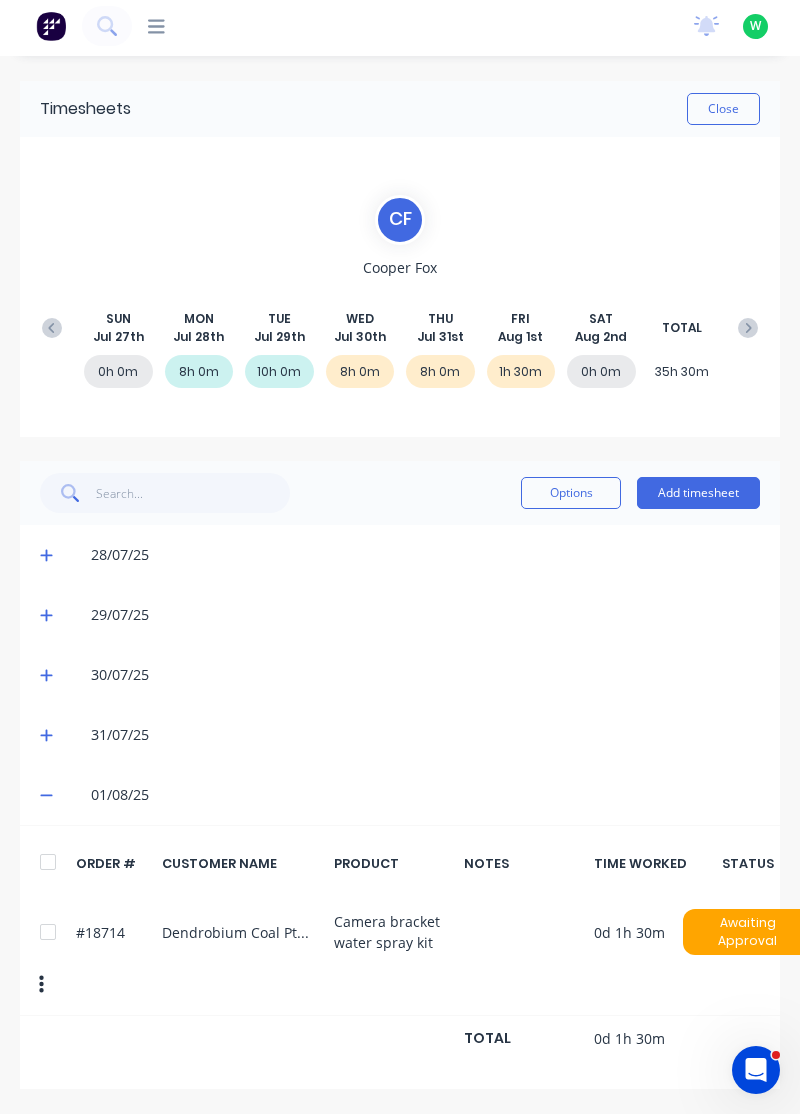 scroll, scrollTop: 0, scrollLeft: 0, axis: both 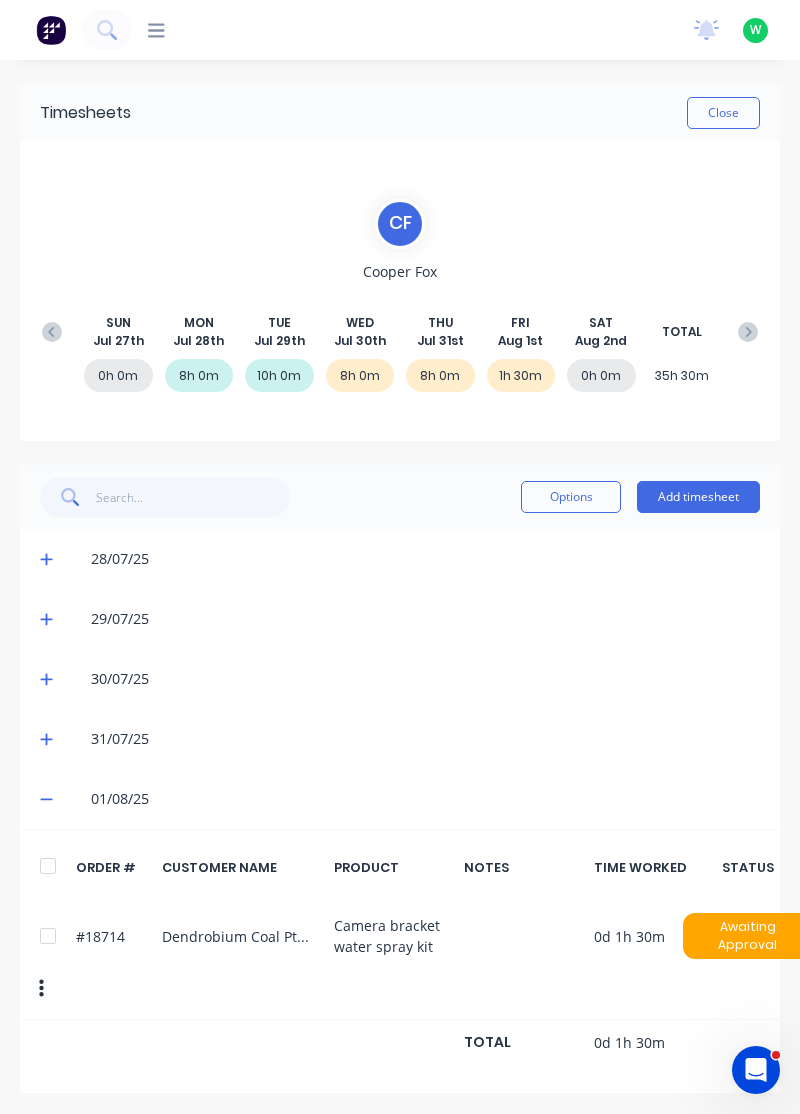 click on "Add timesheet" at bounding box center (698, 497) 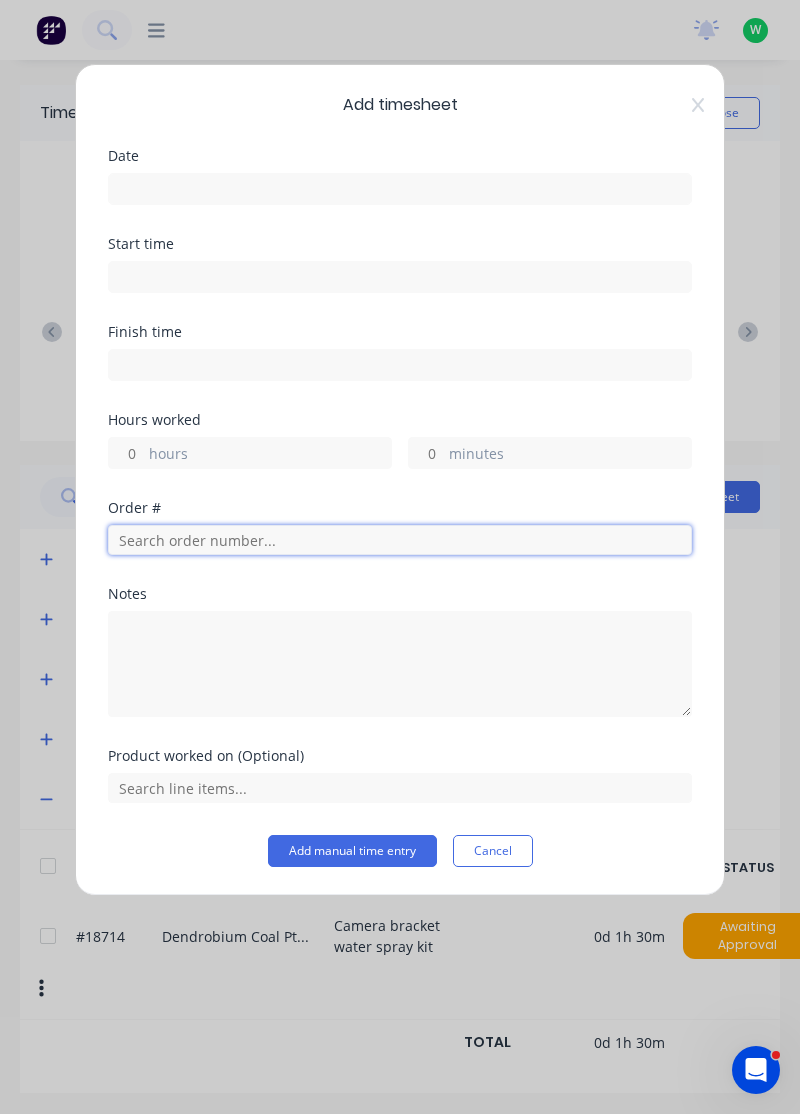 click at bounding box center (400, 540) 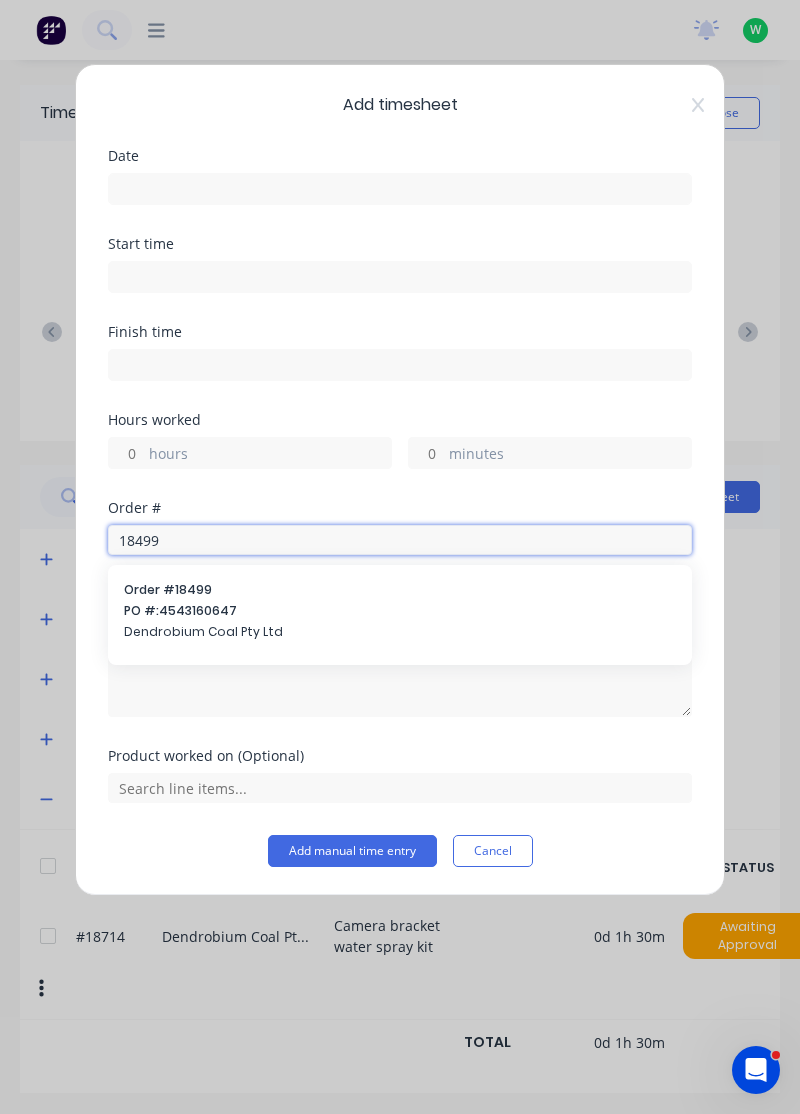 type on "18499" 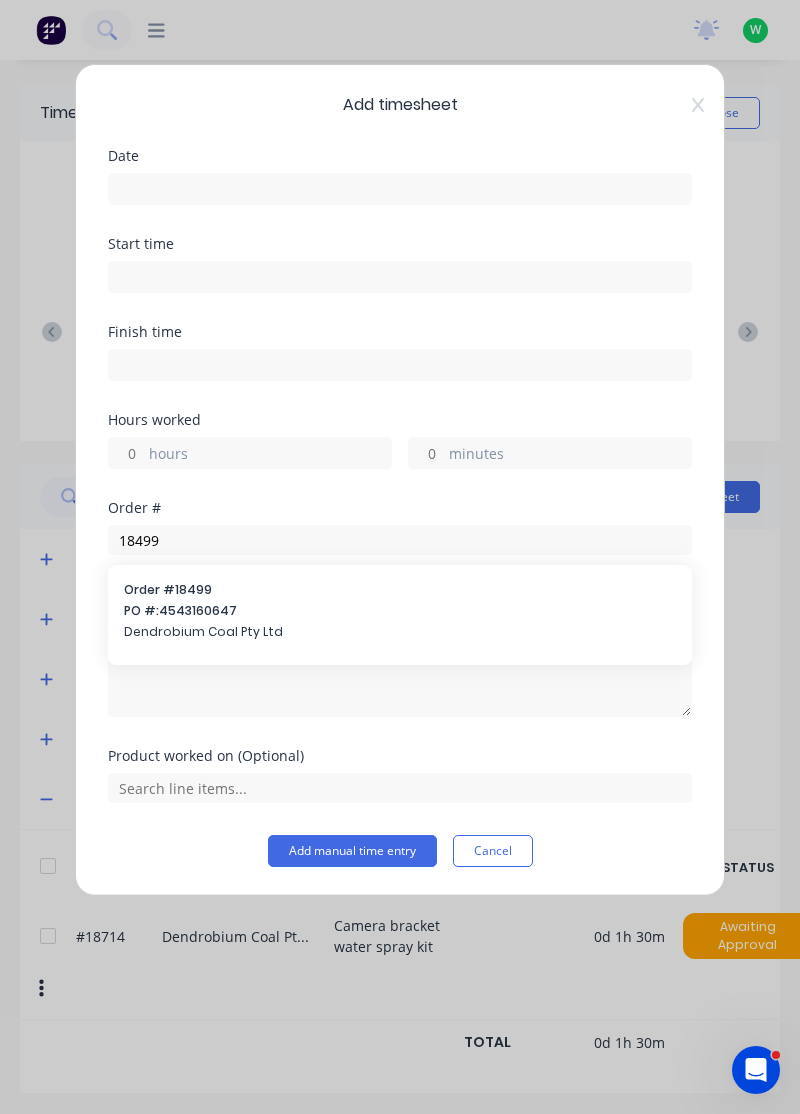 click on "Dendrobium Coal Pty Ltd" at bounding box center [400, 632] 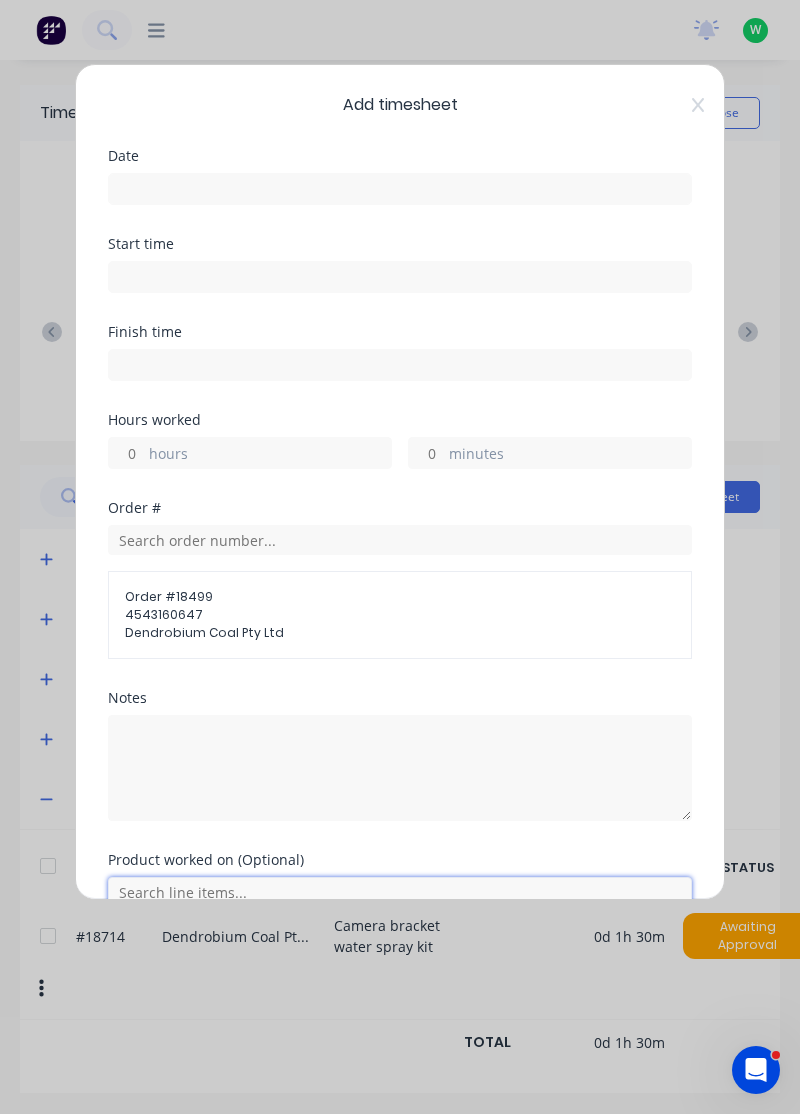 click at bounding box center [400, 892] 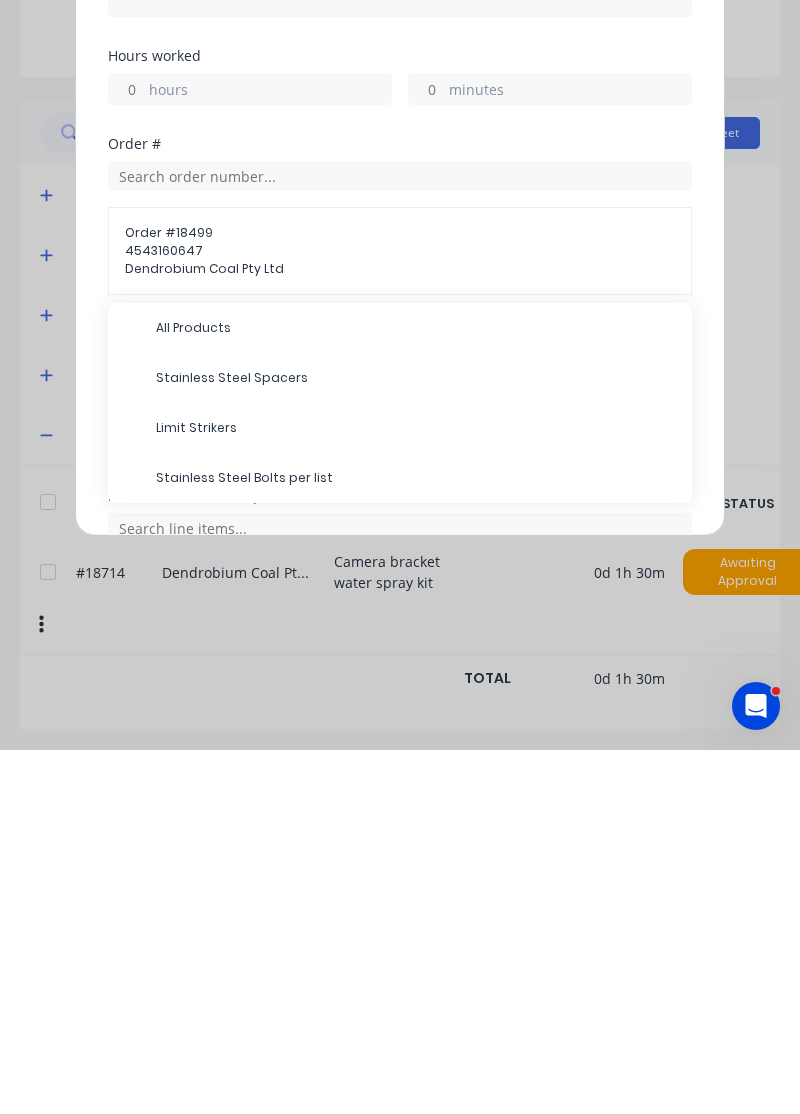 click on "Limit Strikers" at bounding box center [400, 792] 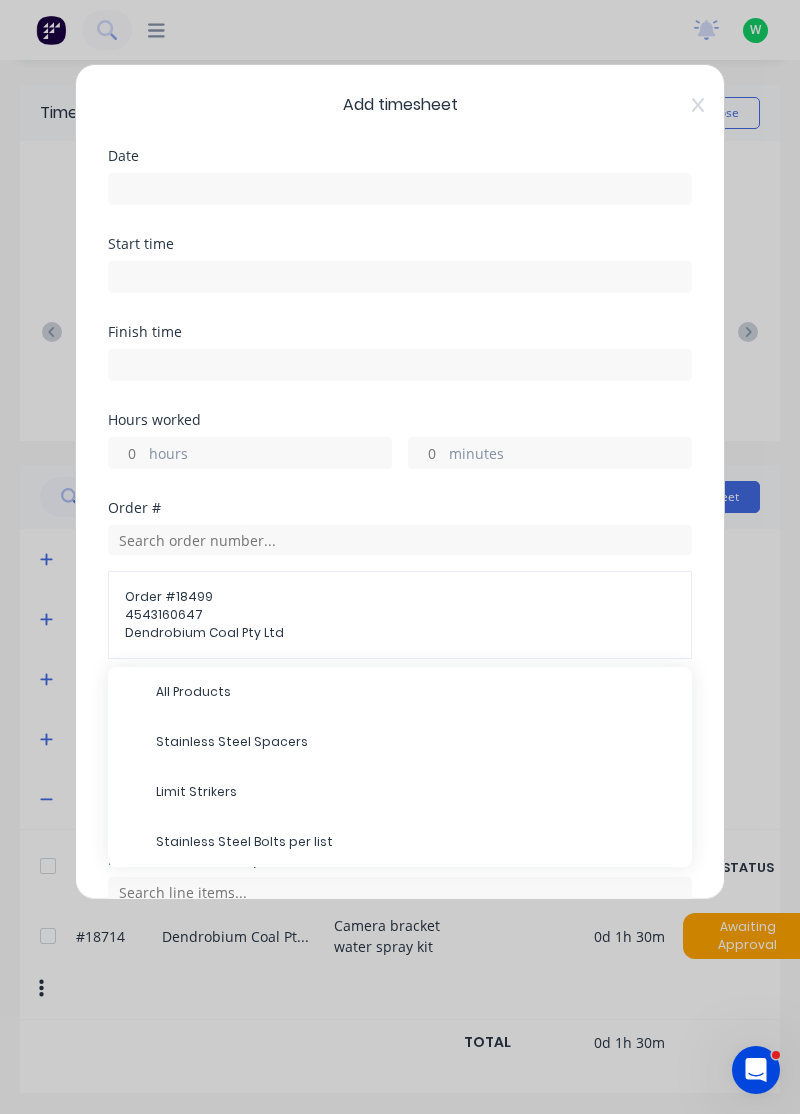 click on "Stainless Steel Spacers" at bounding box center (416, 742) 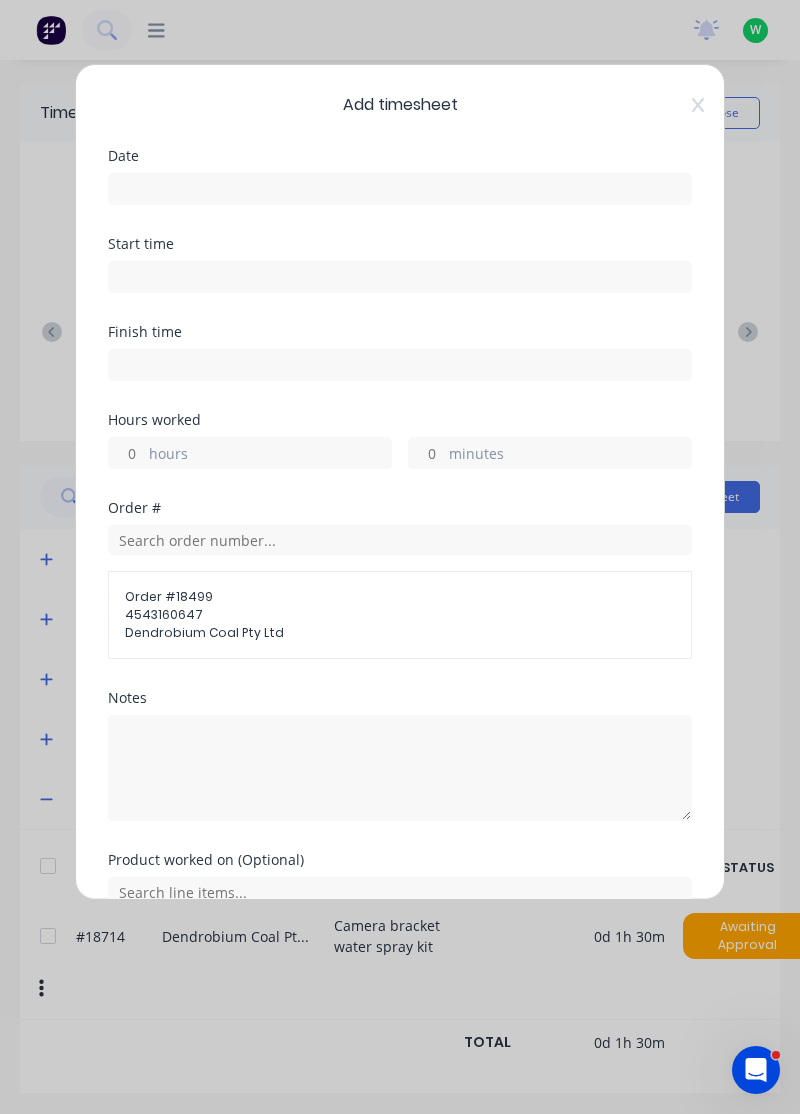 click on "hours" at bounding box center [270, 455] 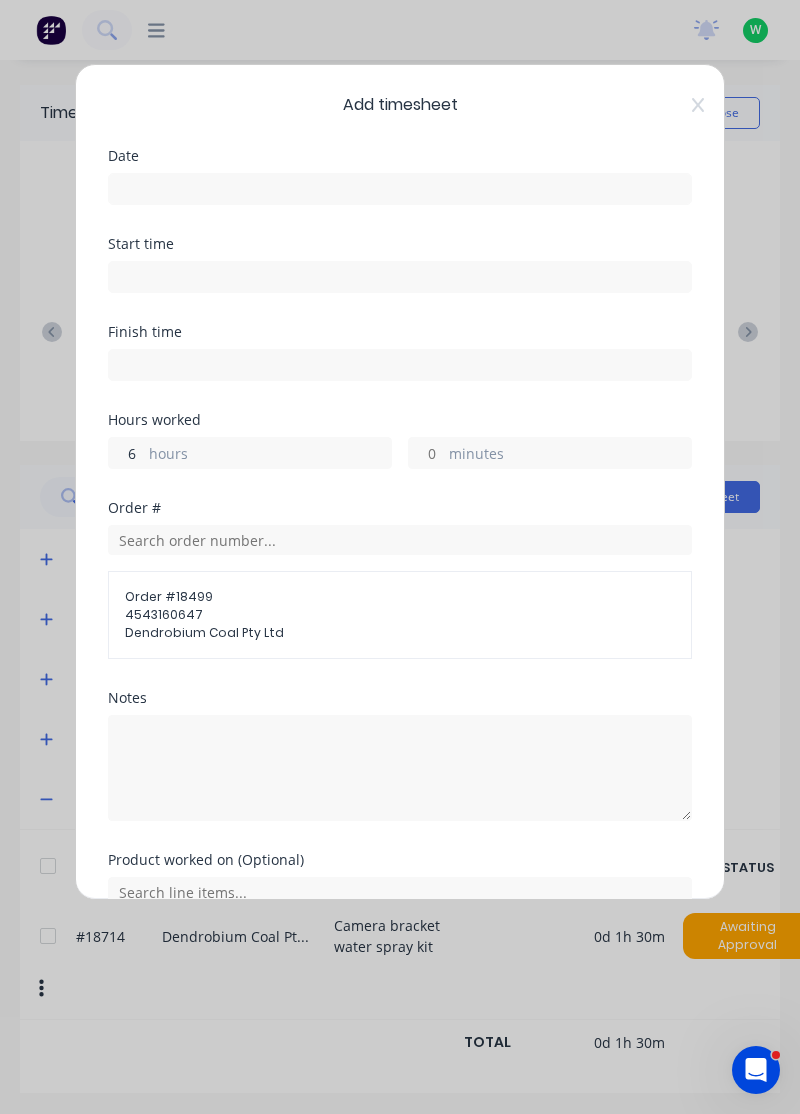 type on "6.5" 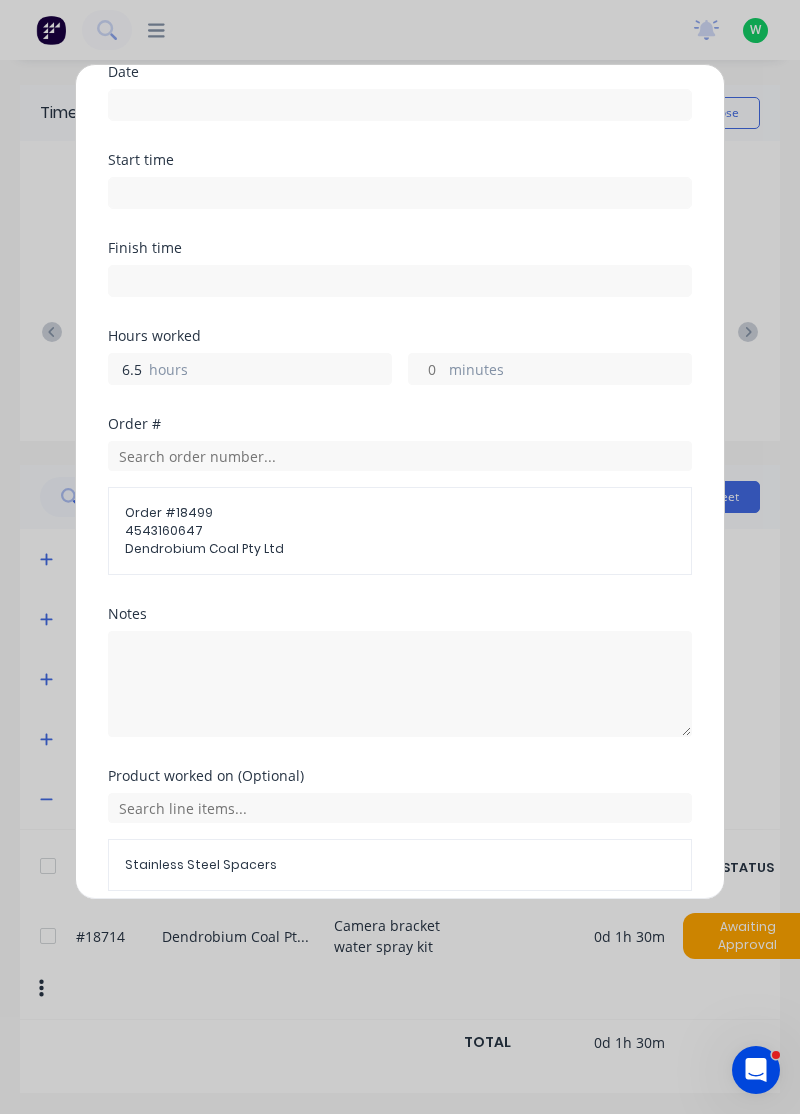 scroll, scrollTop: 83, scrollLeft: 0, axis: vertical 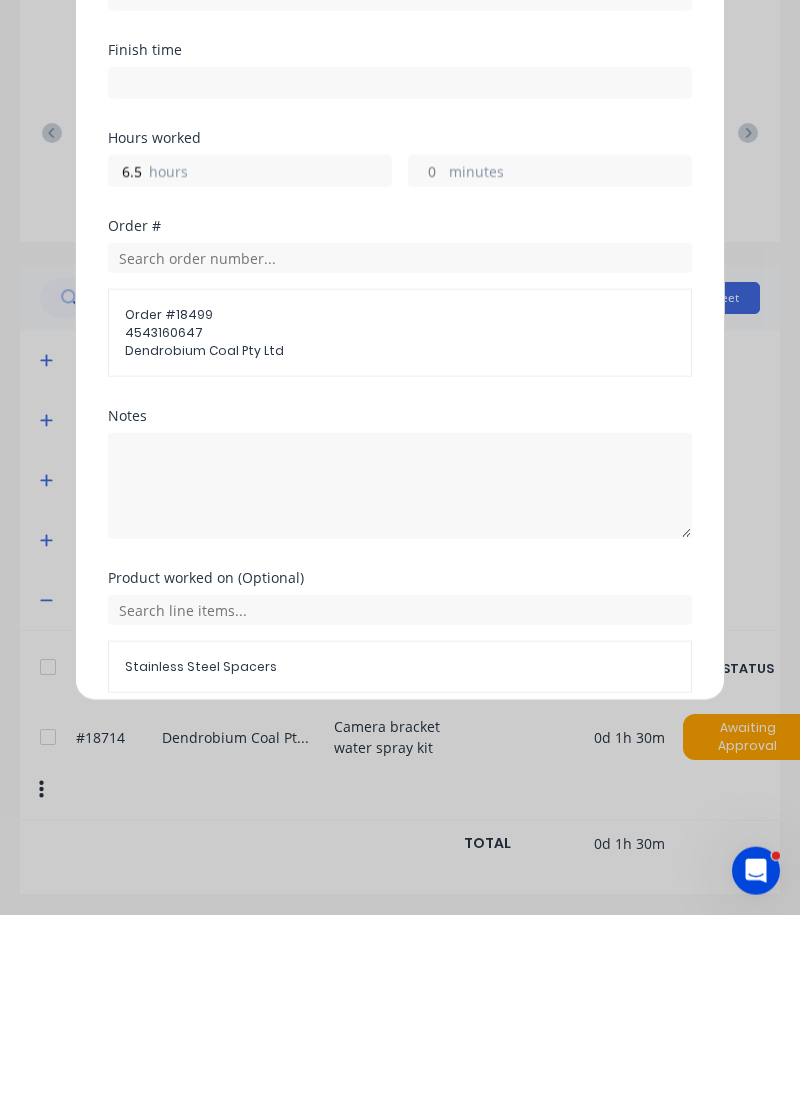 click on "Add manual time entry" at bounding box center (352, 940) 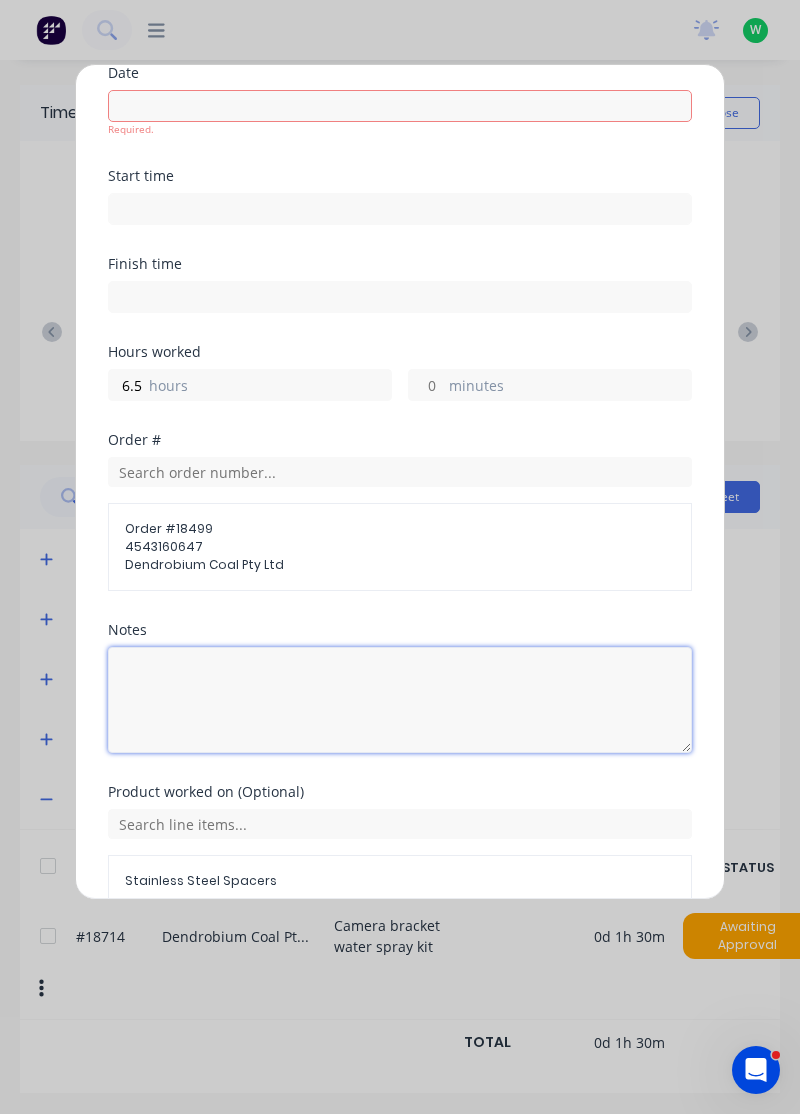click at bounding box center (400, 700) 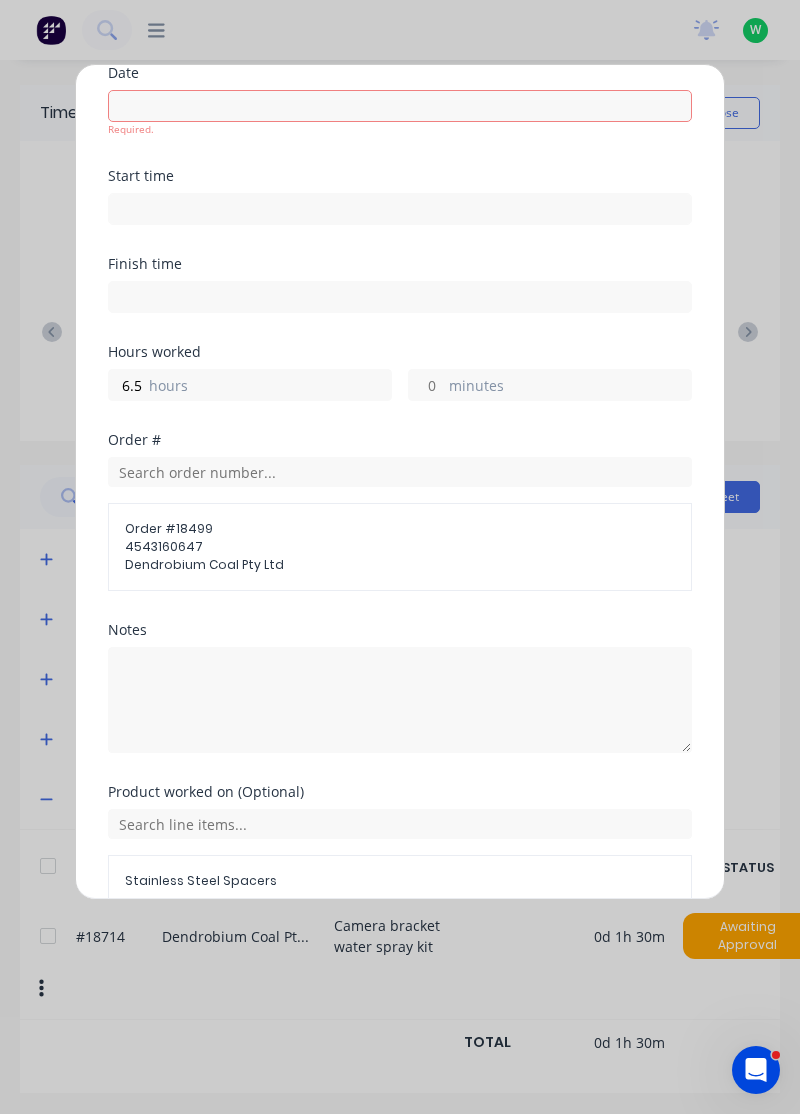 click on "Add timesheet Date Required. Start time Finish time Hours worked 6.5 hours minutes Order # Order # 18499 [NUMBER] Dendrobium Coal Pty Ltd Notes Product worked on (Optional) Stainless Steel Spacers Add manual time entry   Cancel" at bounding box center [400, 557] 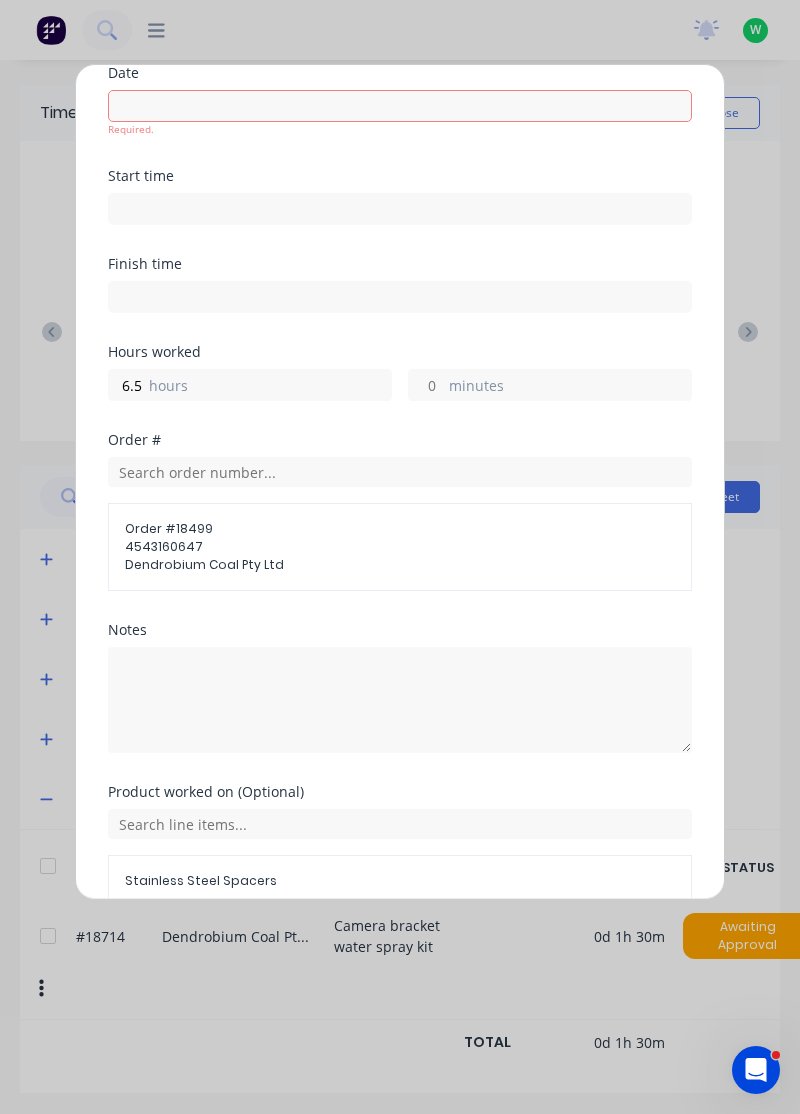 click on "Add manual time entry" at bounding box center (352, 955) 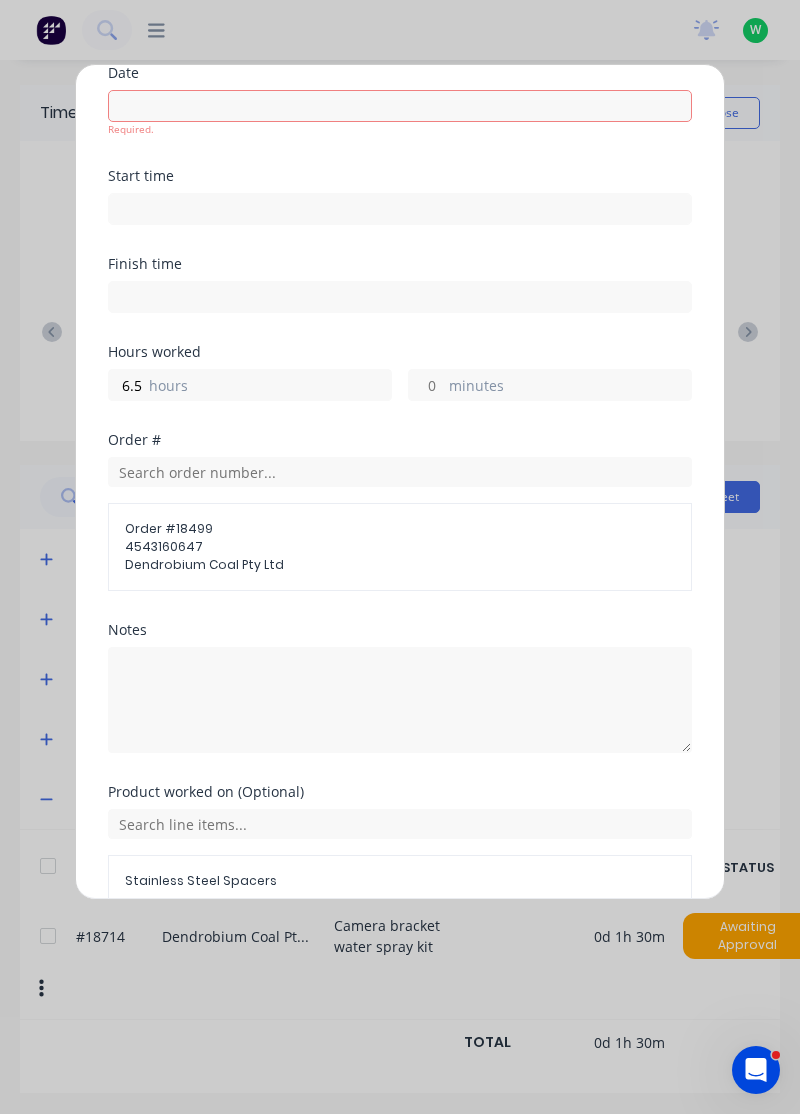 click on "Add manual time entry" at bounding box center [352, 955] 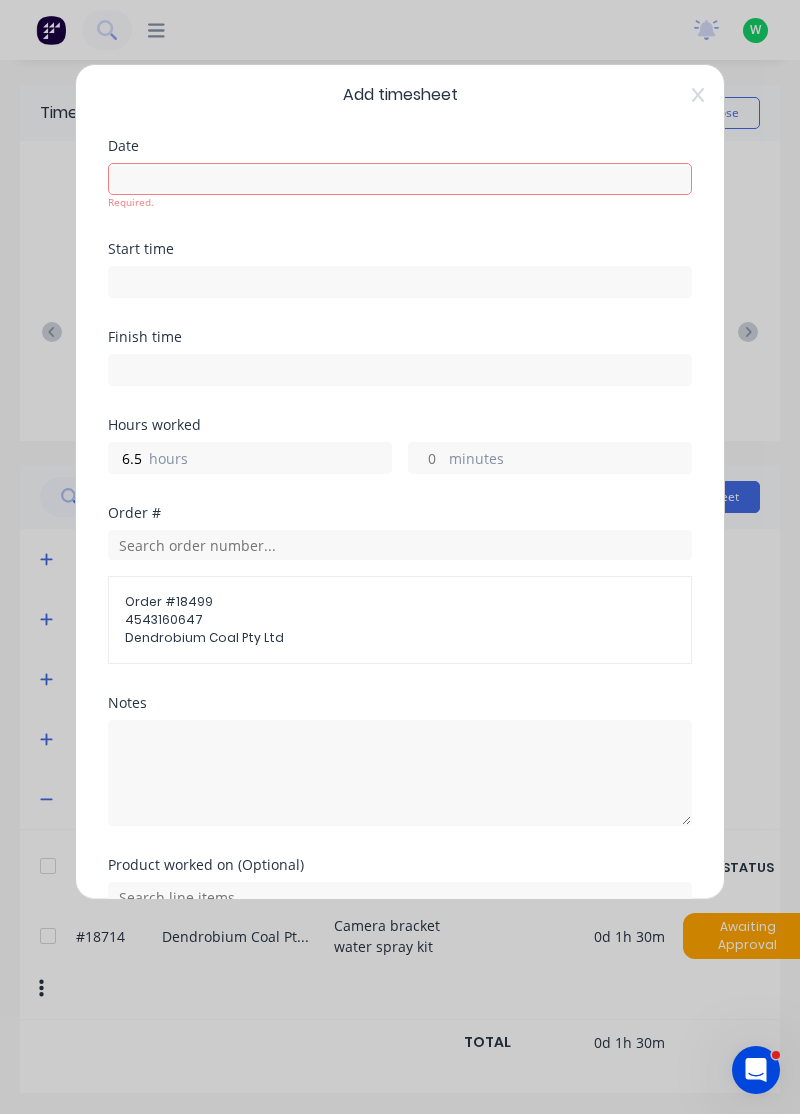 scroll, scrollTop: 11, scrollLeft: 0, axis: vertical 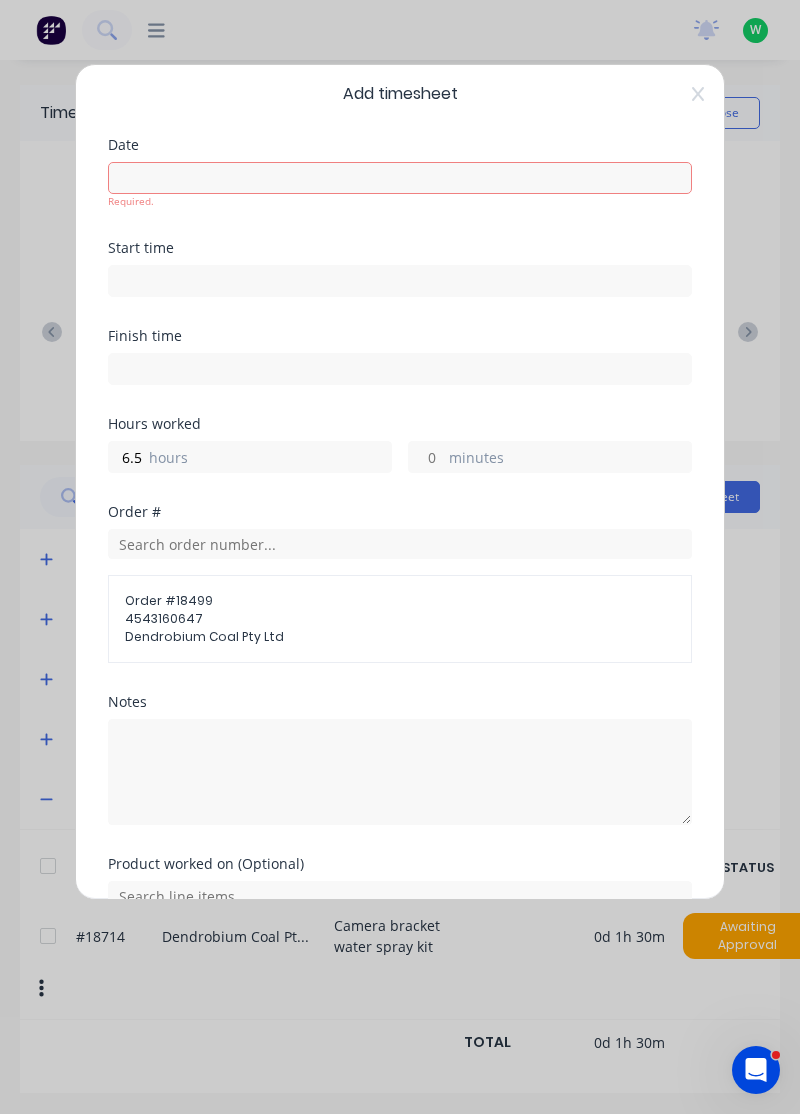 click at bounding box center (400, 178) 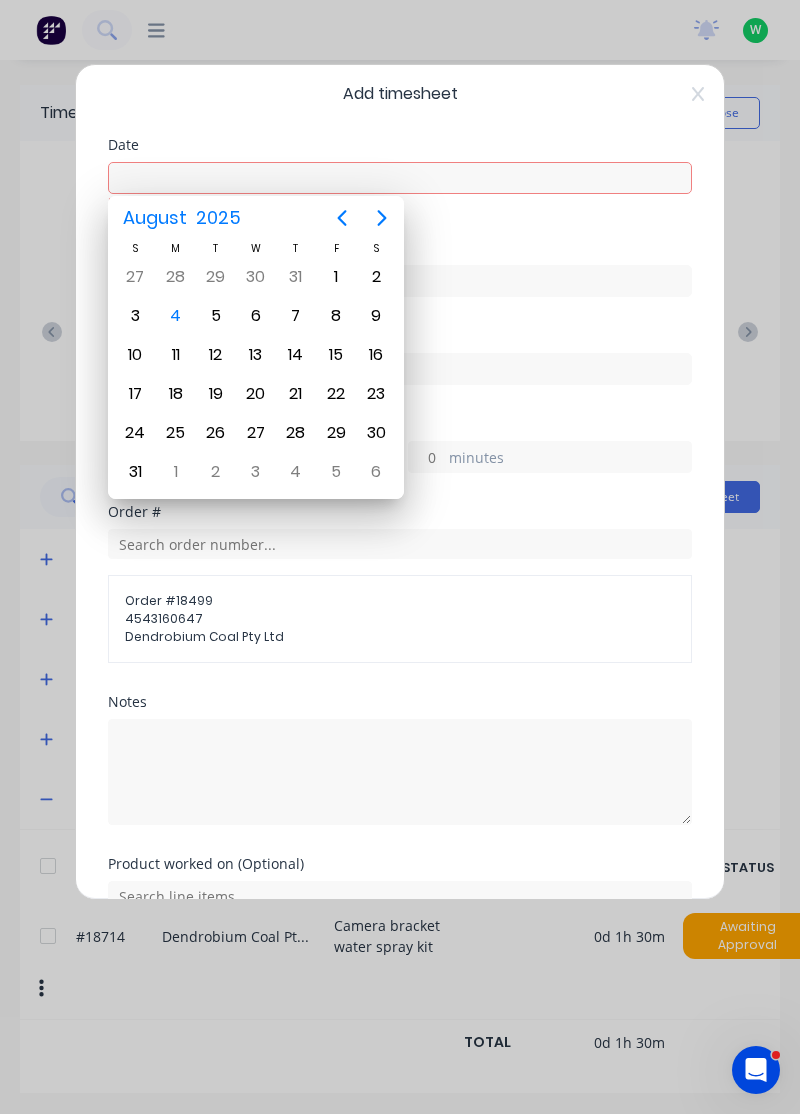 click on "1" at bounding box center [336, 277] 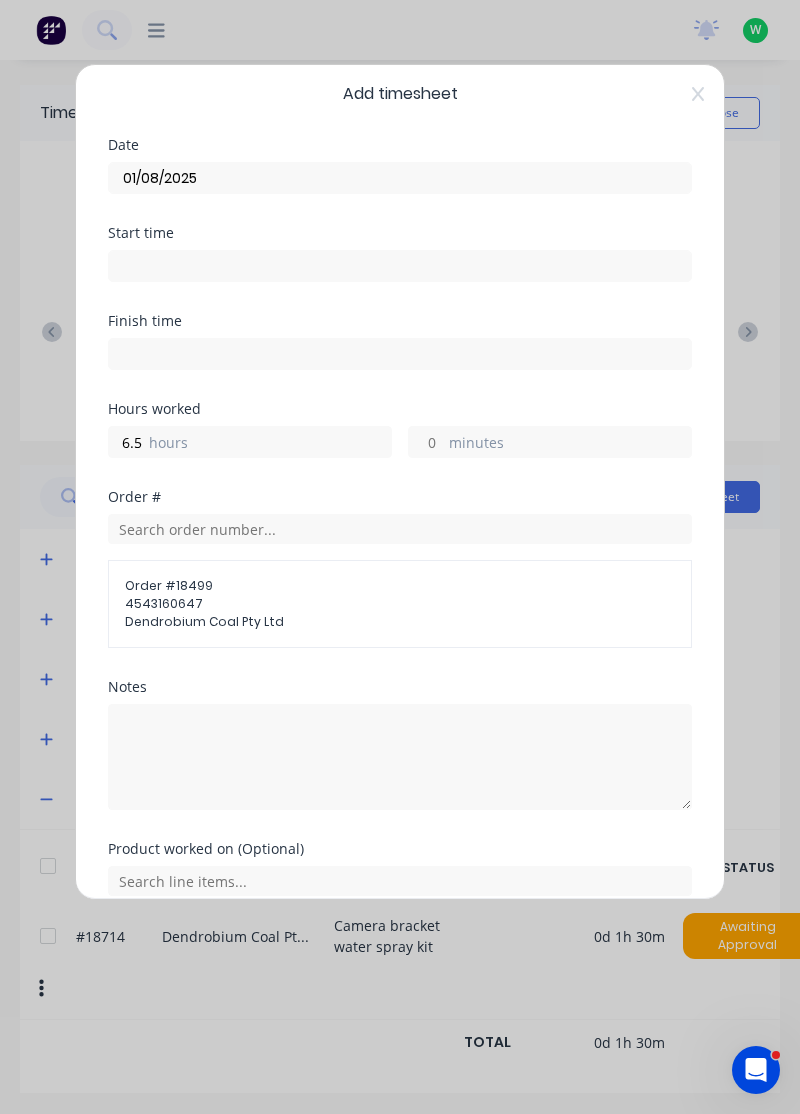 scroll, scrollTop: 92, scrollLeft: 0, axis: vertical 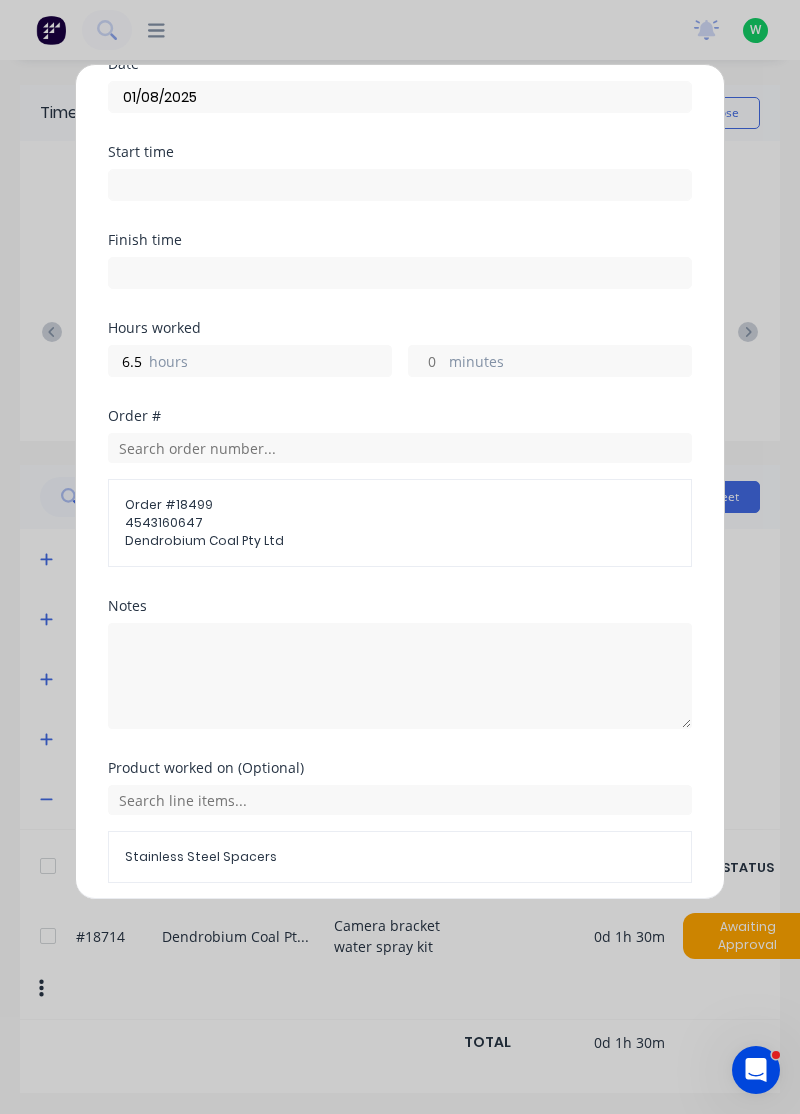 click on "Add timesheet Date 01/08/2025 Start time Finish time Hours worked 6.5 hours minutes Order # Order # 18499 [NUMBER] Dendrobium Coal Pty Ltd Notes Product worked on (Optional) Stainless Steel Spacers Add manual time entry   Cancel" at bounding box center [400, 557] 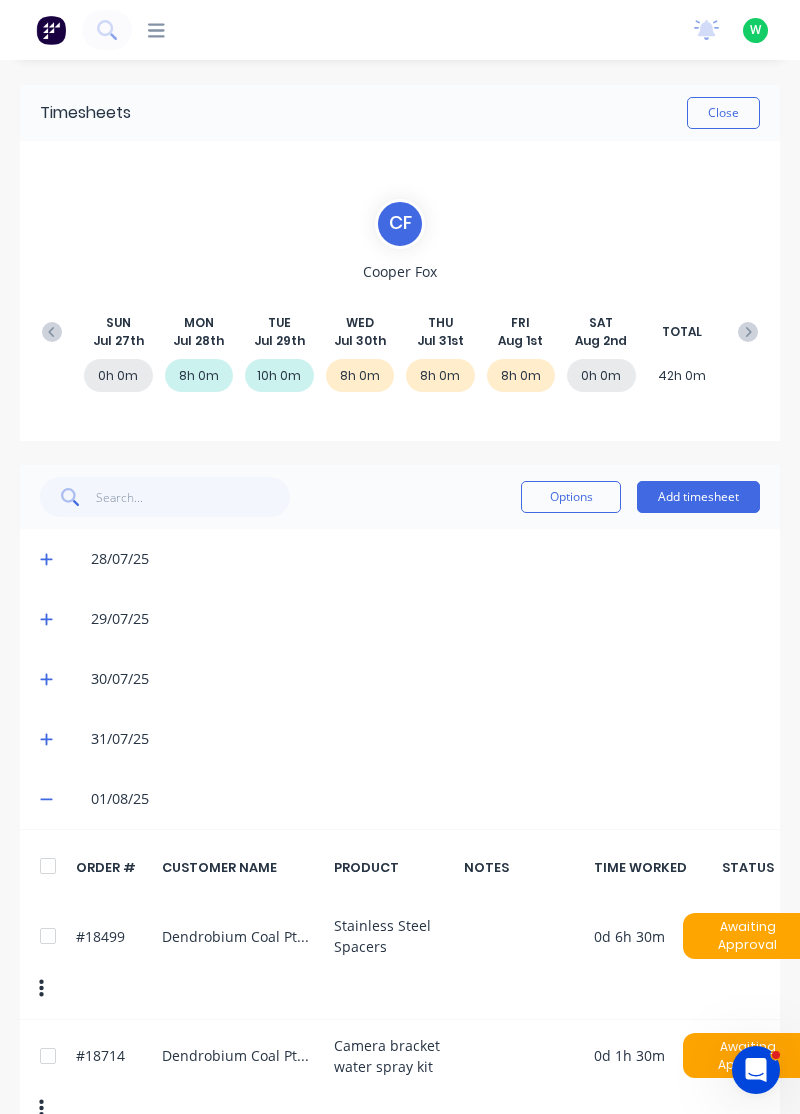 scroll, scrollTop: 14, scrollLeft: 0, axis: vertical 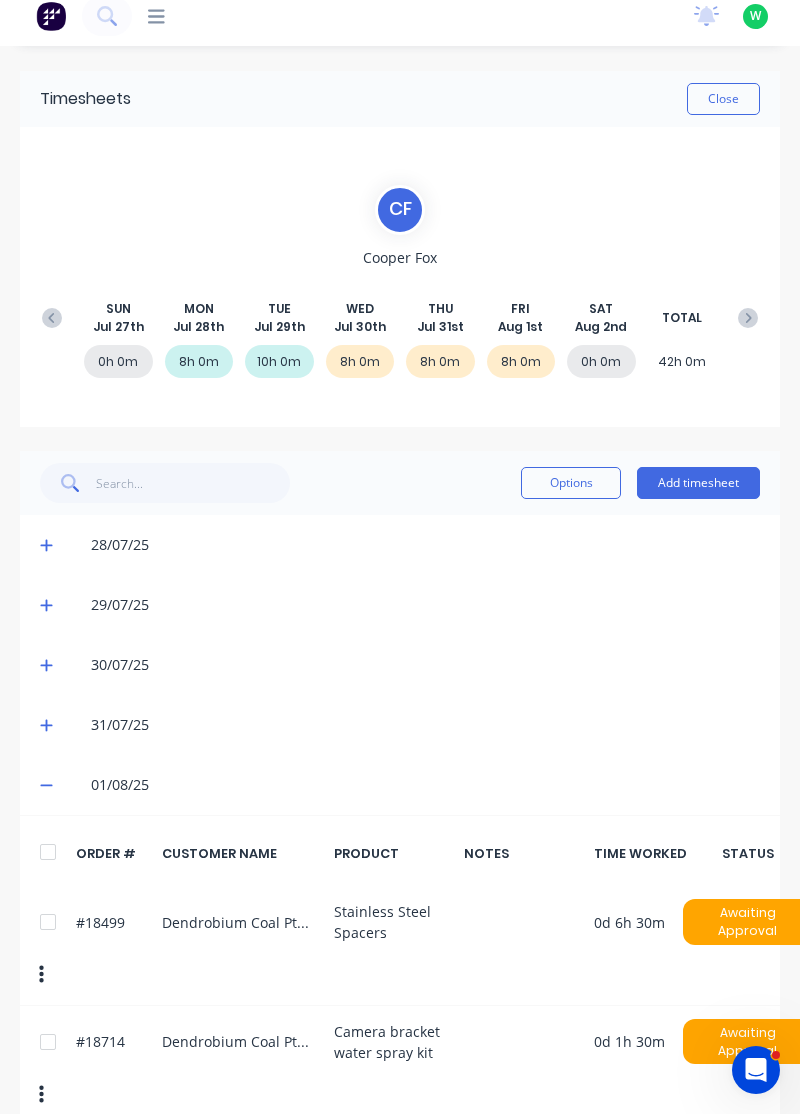 click on "01/08/25" at bounding box center (400, 785) 